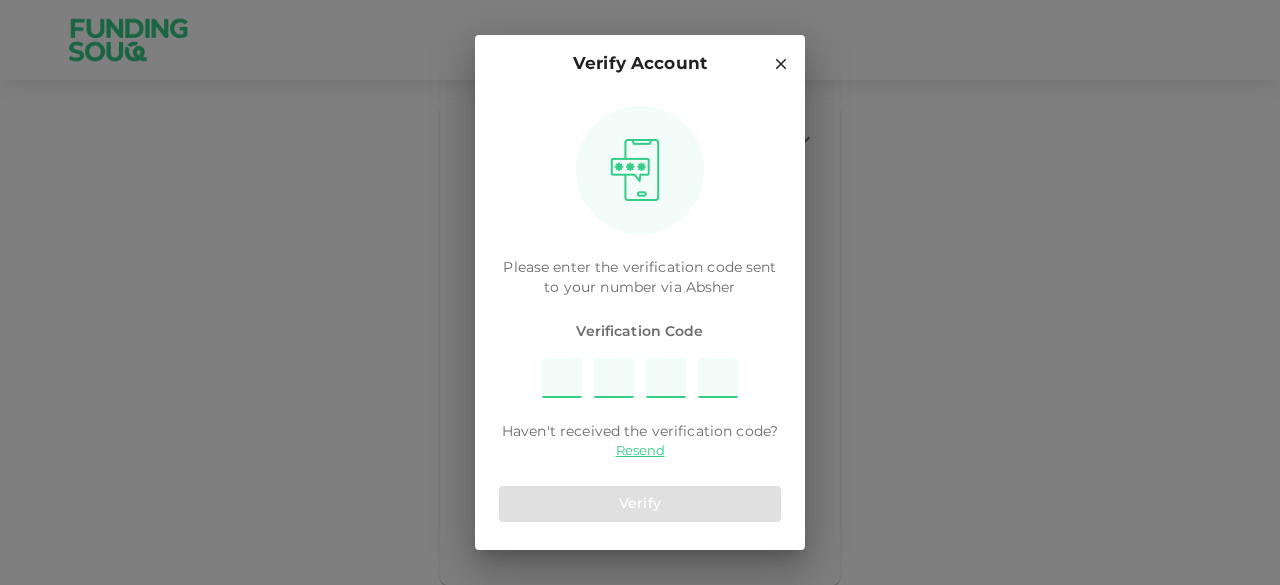 scroll, scrollTop: 0, scrollLeft: 0, axis: both 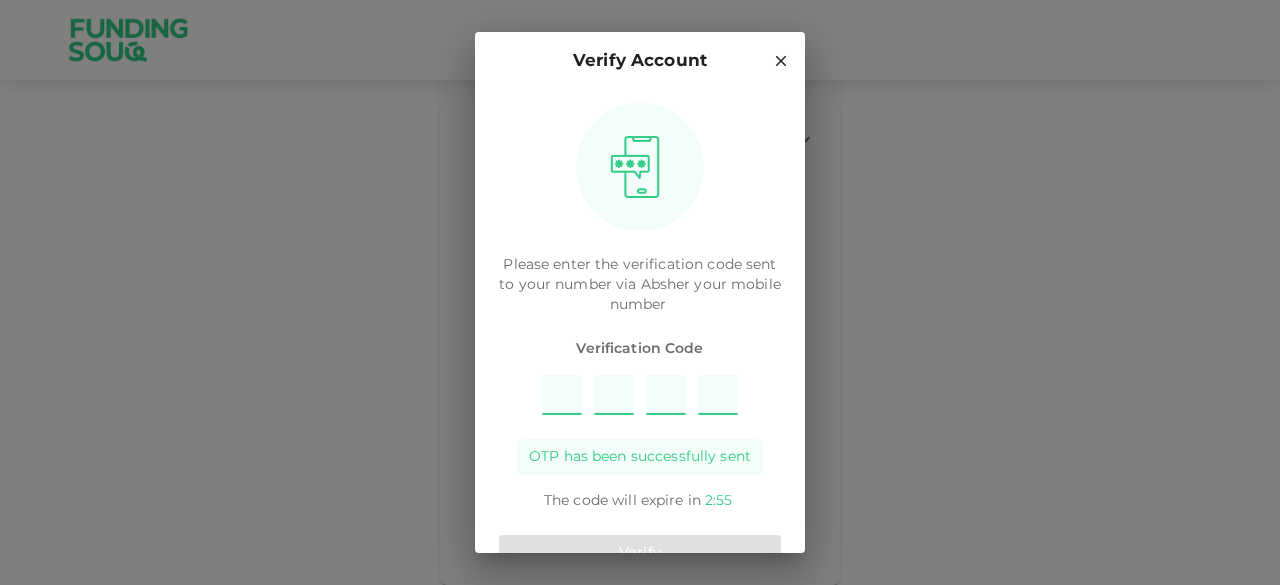 type on "9" 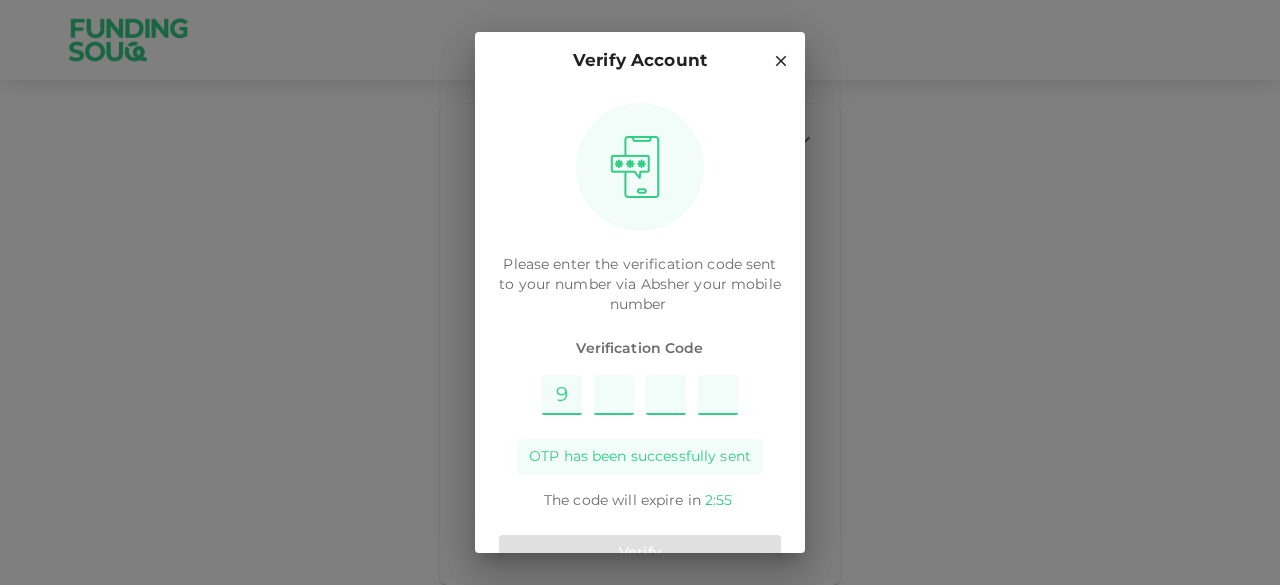 type on "4" 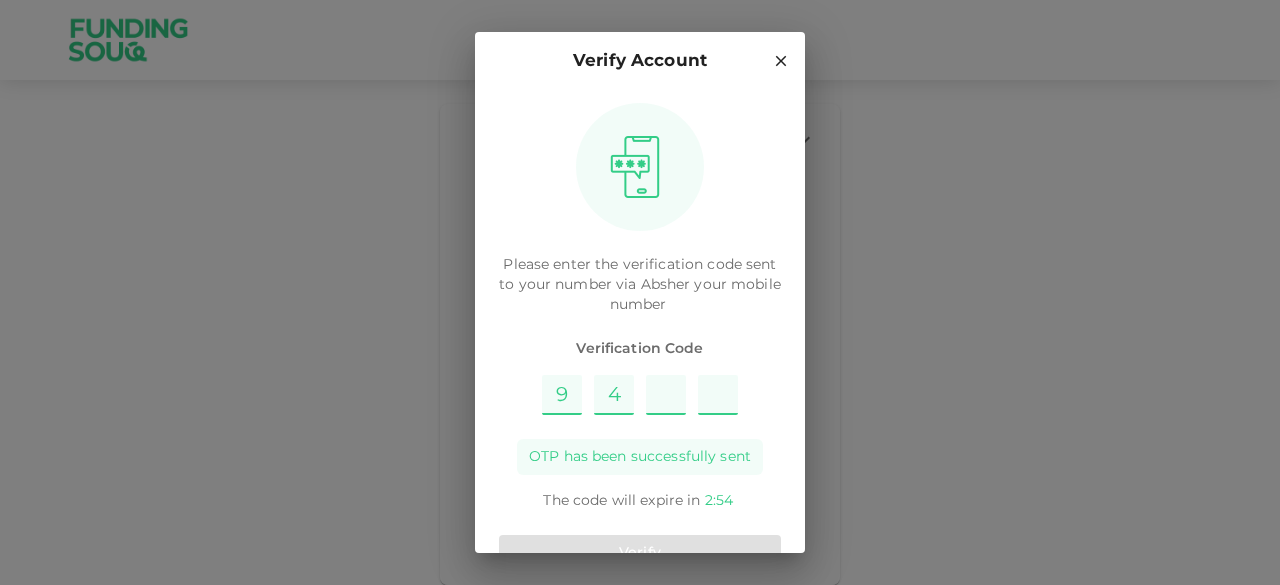 type on "3" 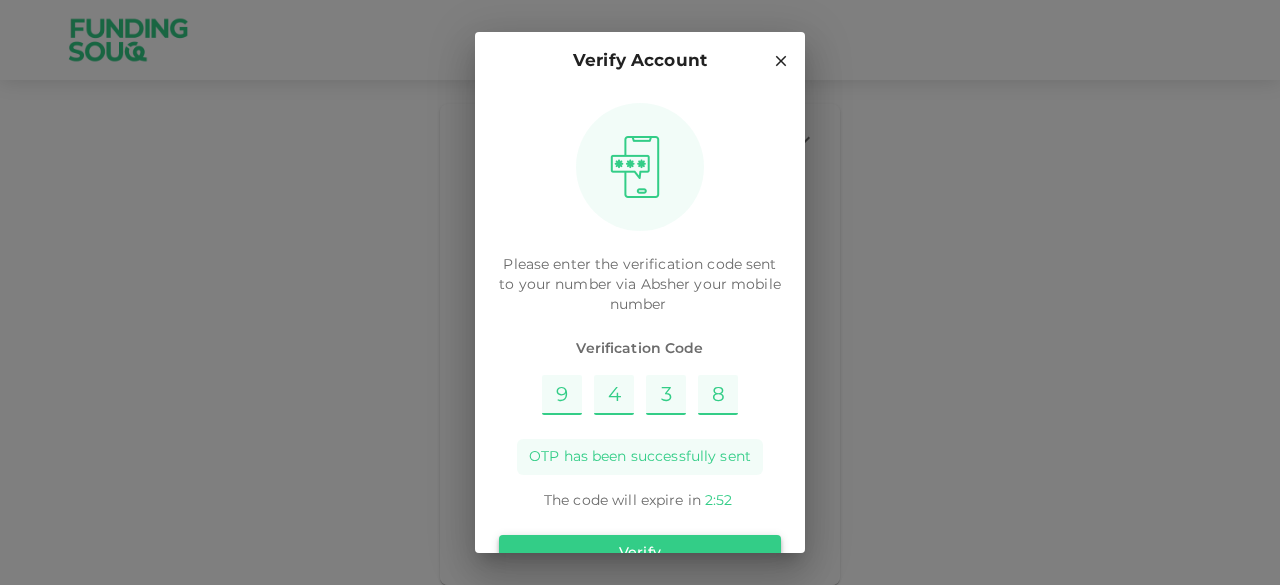 type on "8" 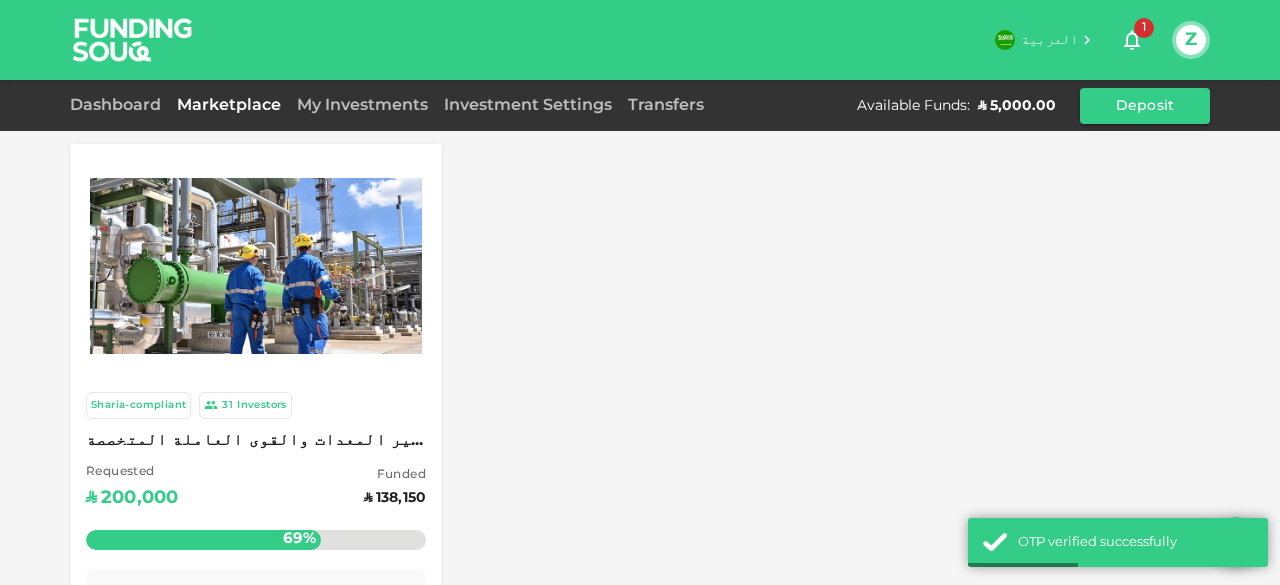 scroll, scrollTop: 100, scrollLeft: 0, axis: vertical 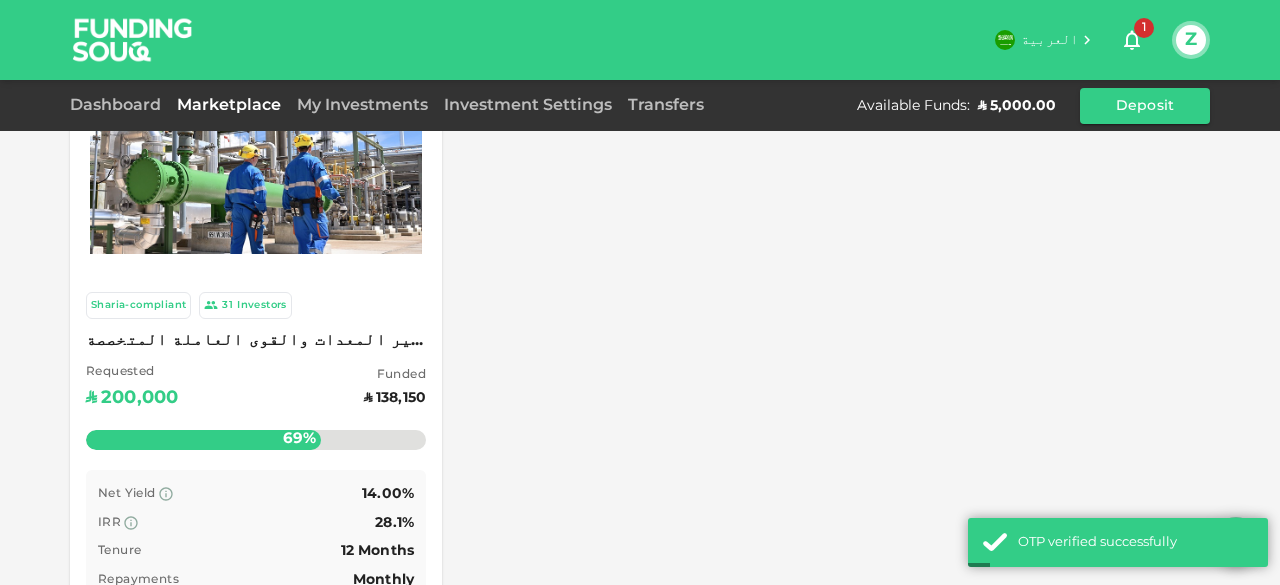 click on "Sharia-compliant   31 Investors   توفير المعدات والقوى العاملة المتخصصة   Requested   ʢ 200,000   Funded   ʢ 138,150 69% Remaining : ʢ 61,850.00   Net Yield   14.00%   IRR   28.1%   Tenure   12 Months   Repayments   Monthly Invest" at bounding box center (256, 474) 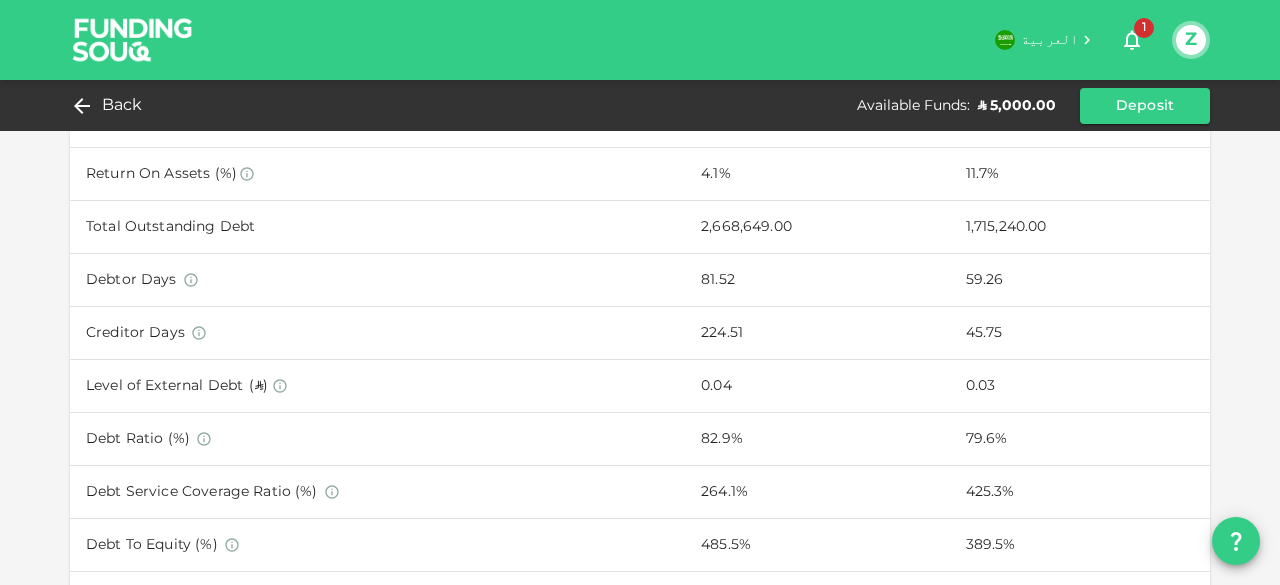 scroll, scrollTop: 1100, scrollLeft: 0, axis: vertical 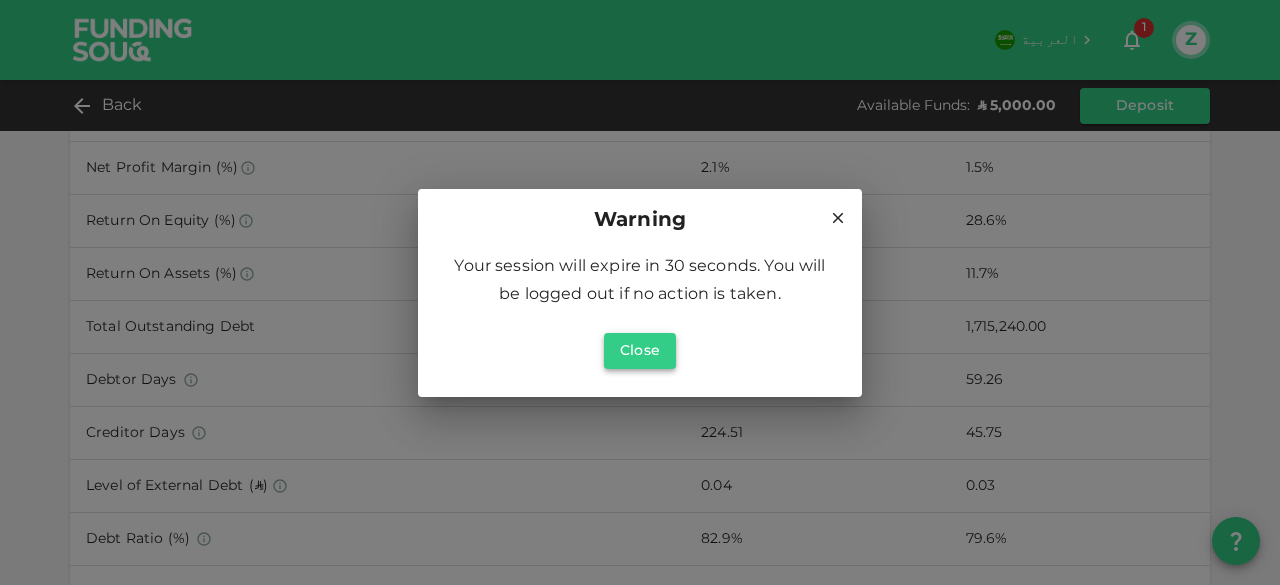 click on "Close" at bounding box center (640, 351) 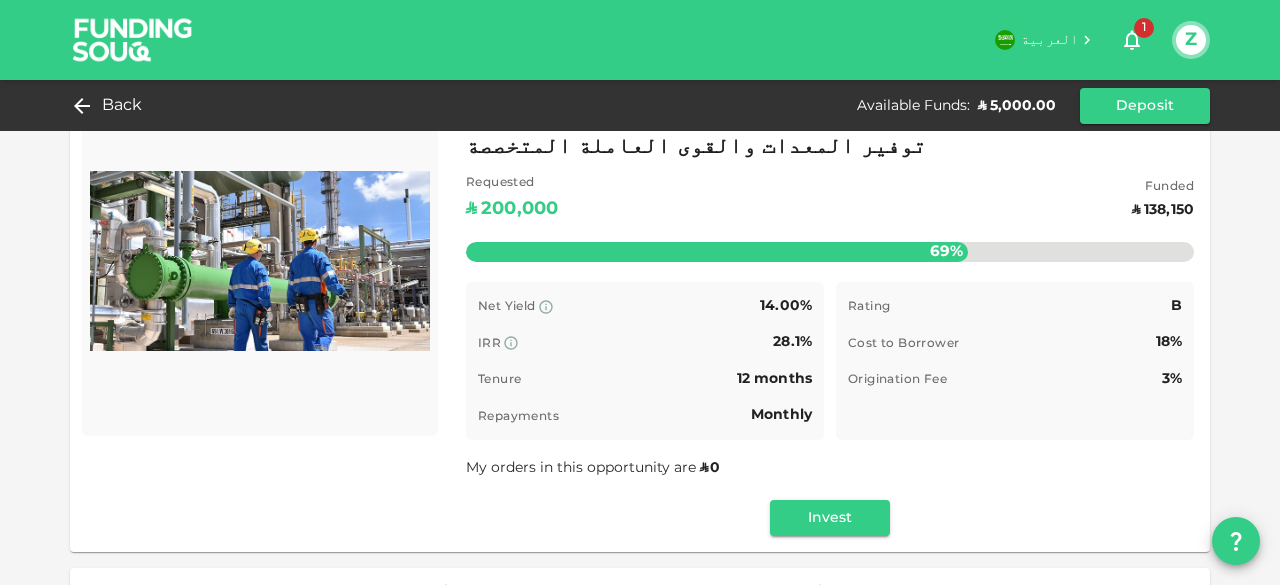 scroll, scrollTop: 0, scrollLeft: 0, axis: both 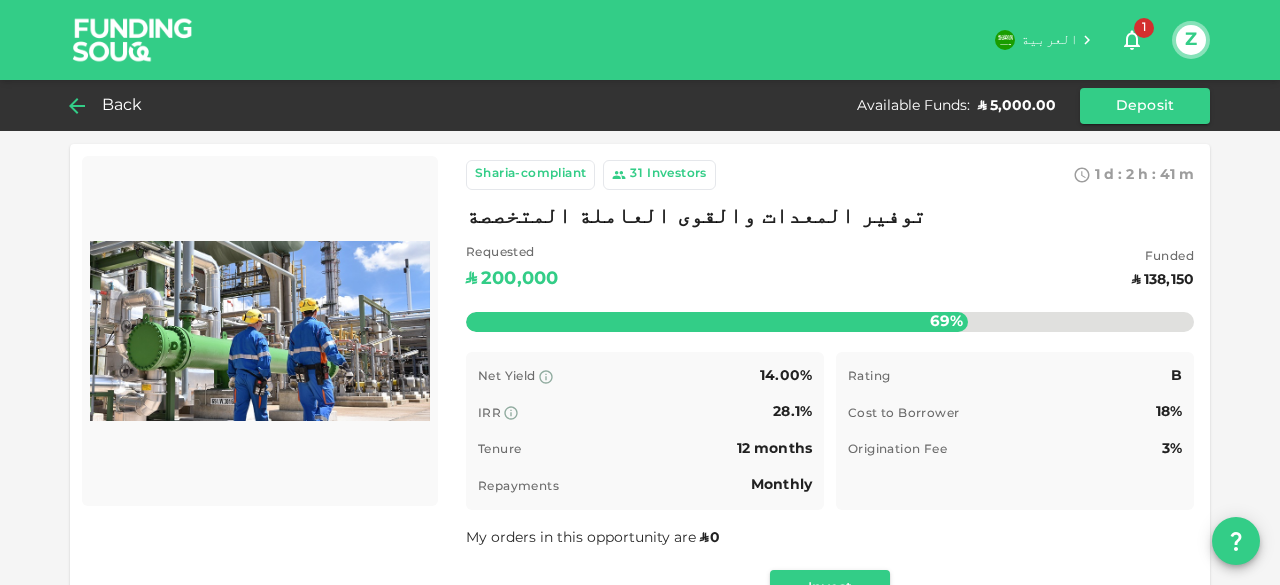 click on "Back" at bounding box center (122, 106) 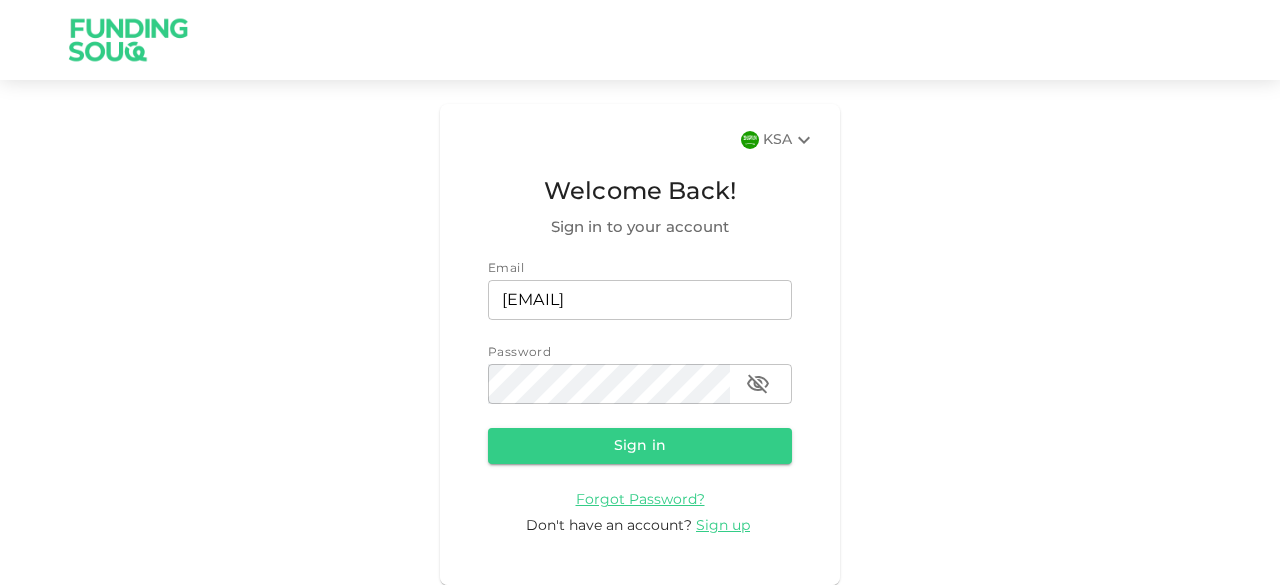 scroll, scrollTop: 0, scrollLeft: 0, axis: both 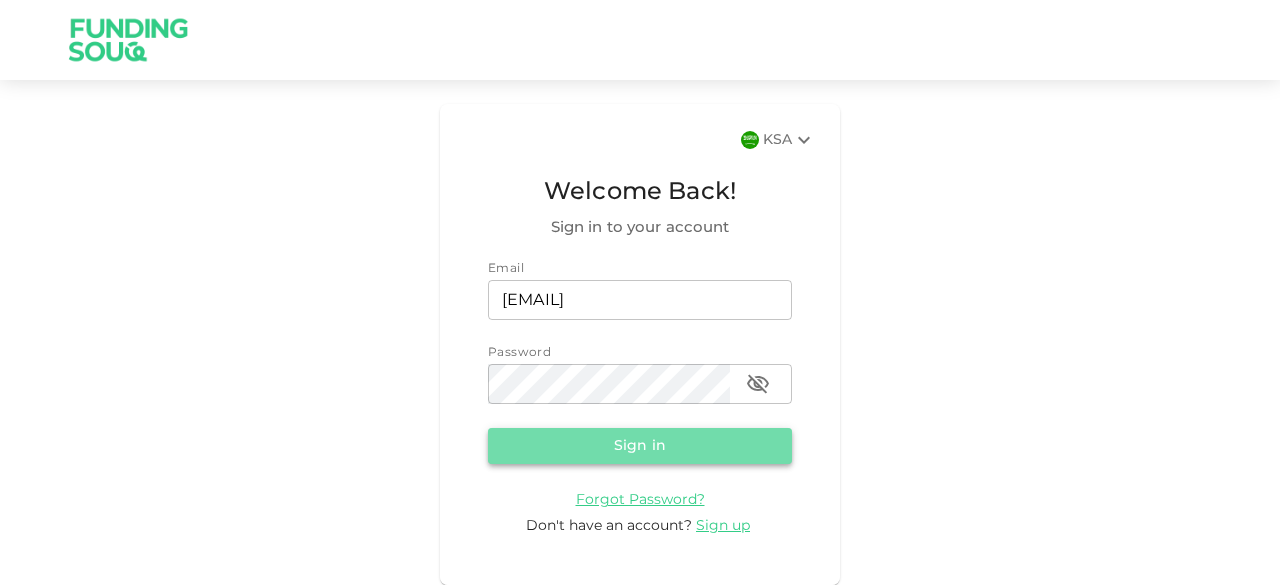 click on "Sign in" at bounding box center (640, 446) 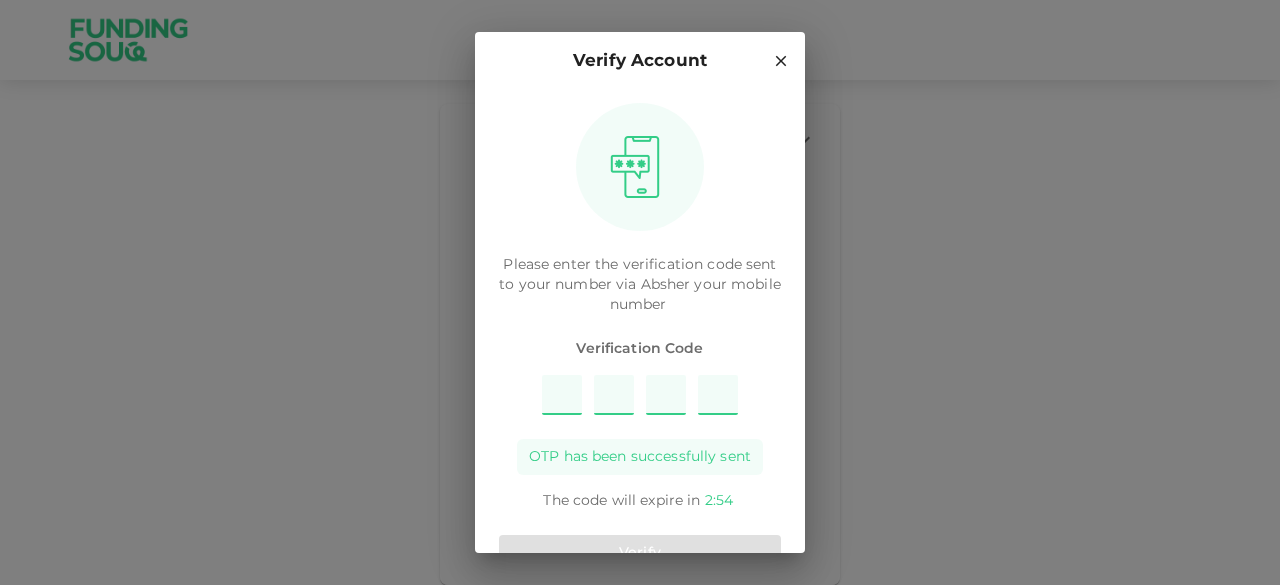 type on "5" 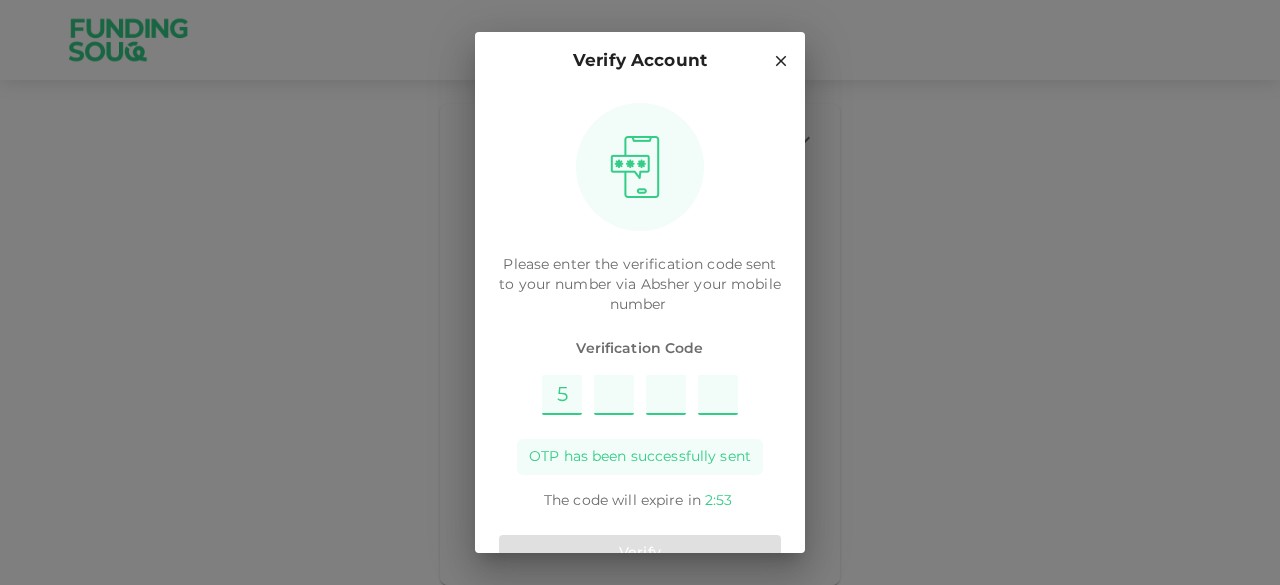 type on "8" 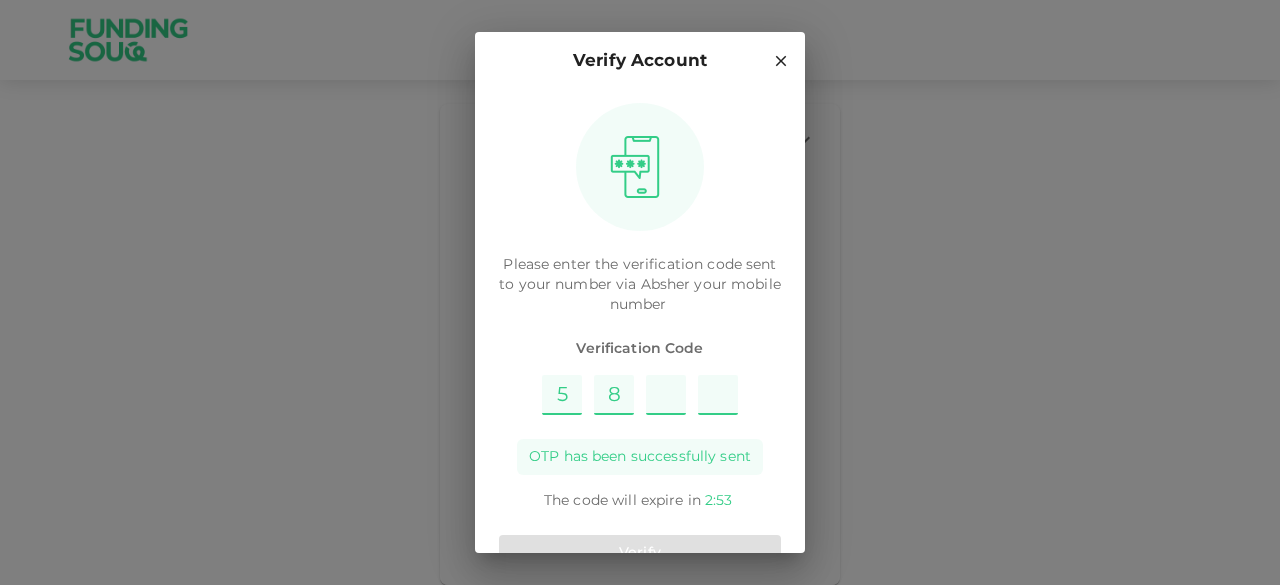 type on "9" 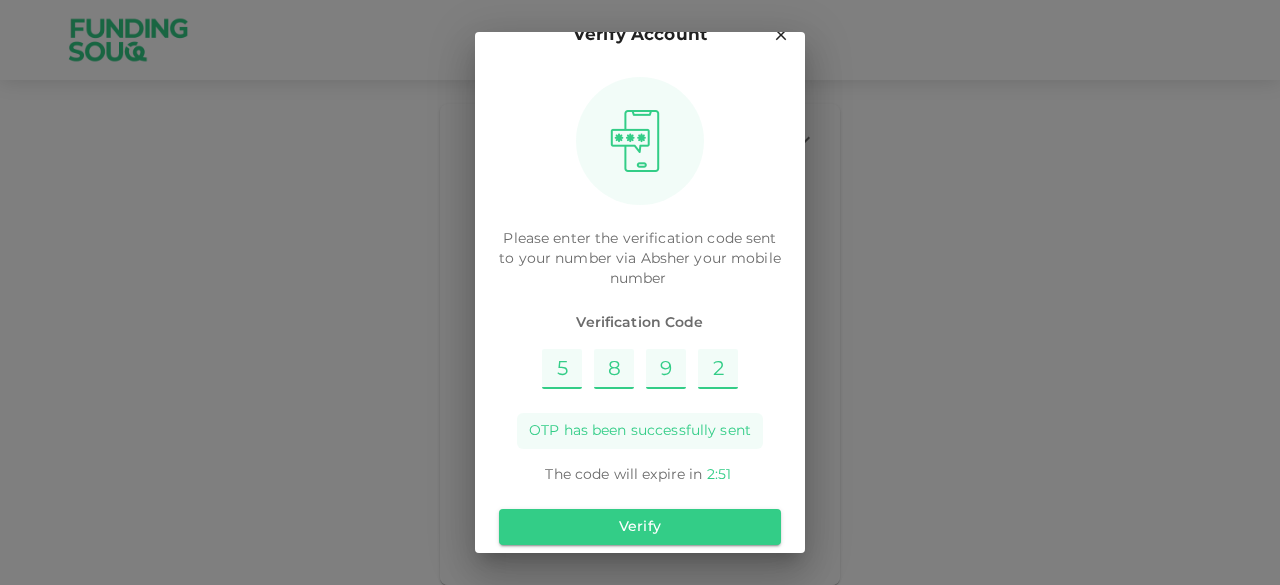 scroll, scrollTop: 46, scrollLeft: 0, axis: vertical 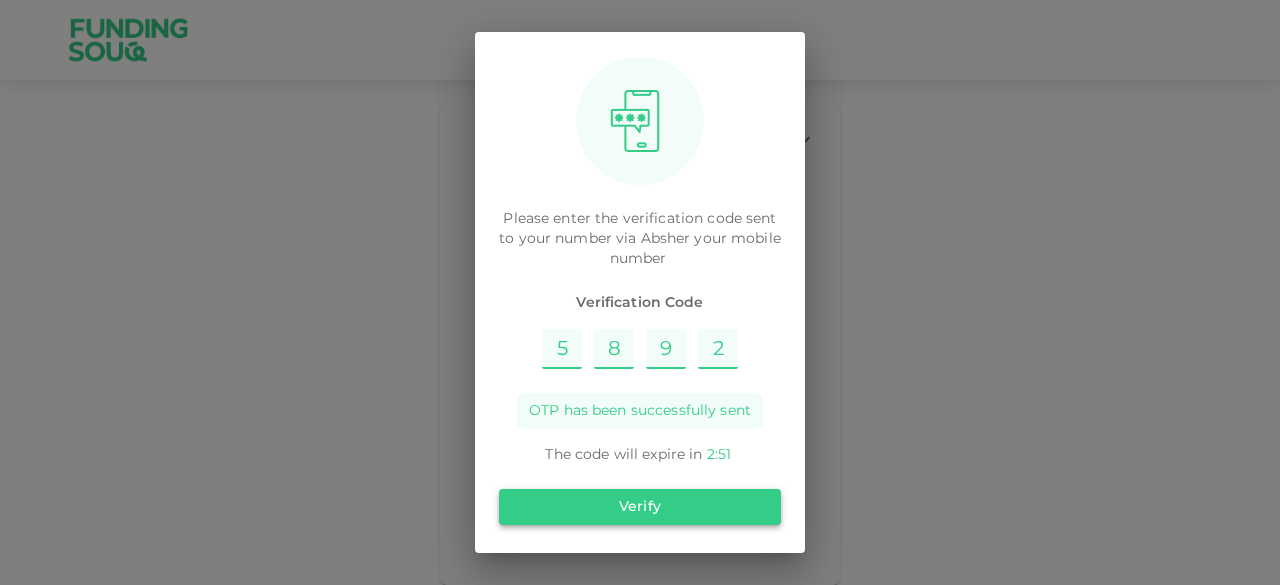 type on "2" 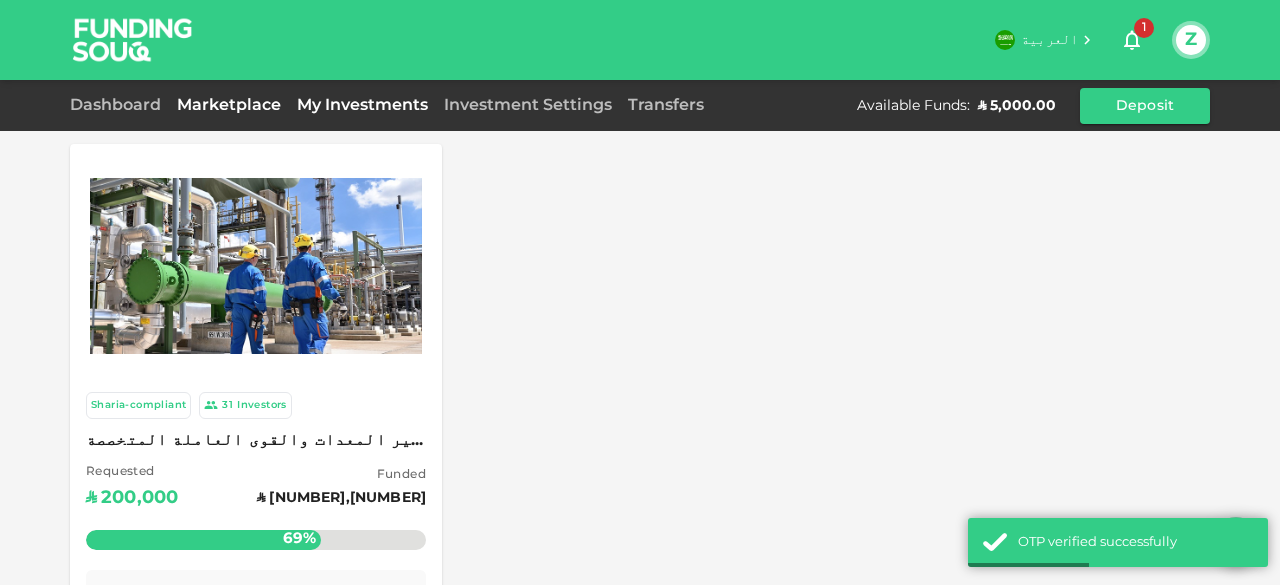 click on "My Investments" at bounding box center (362, 105) 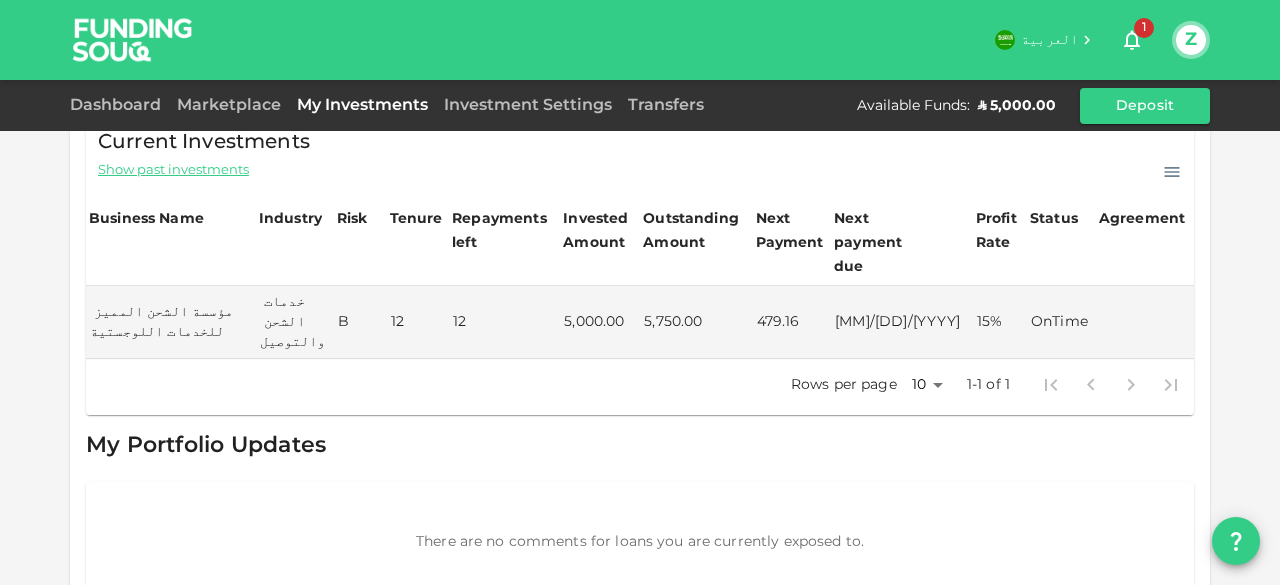 scroll, scrollTop: 0, scrollLeft: 0, axis: both 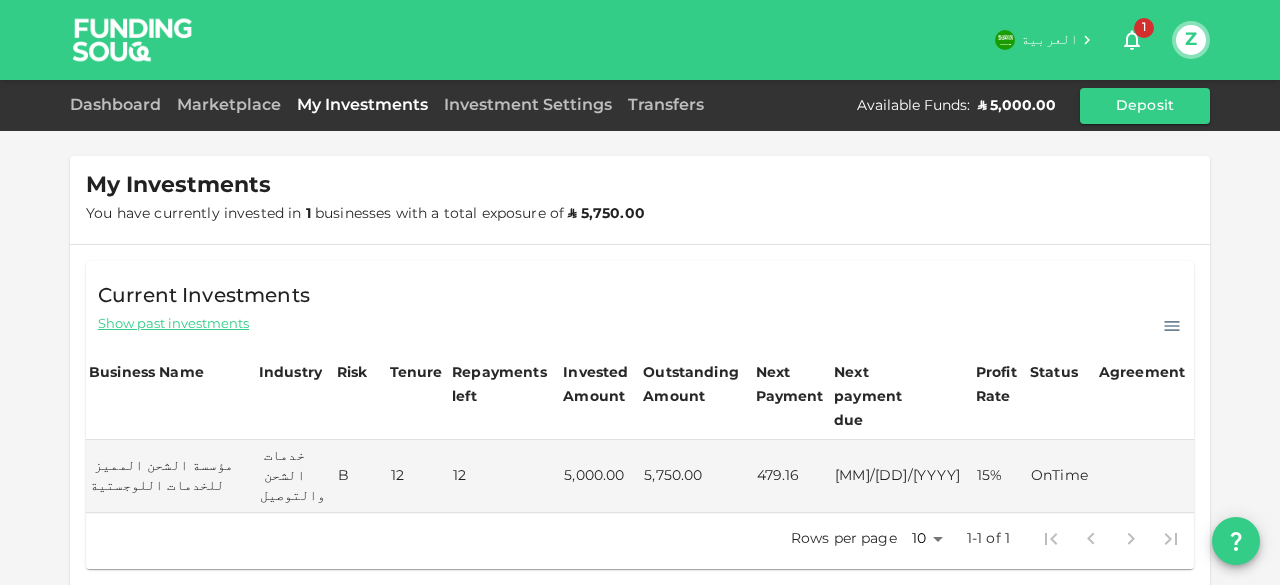 click on "Investment Settings" at bounding box center [528, 106] 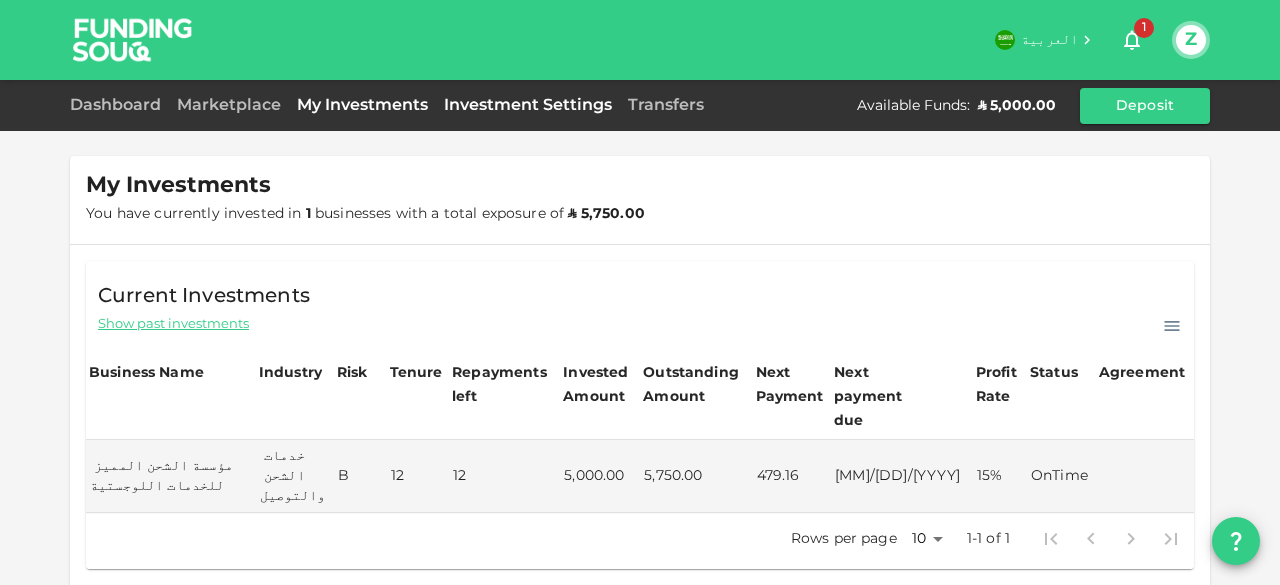 click on "Investment Settings" at bounding box center [528, 105] 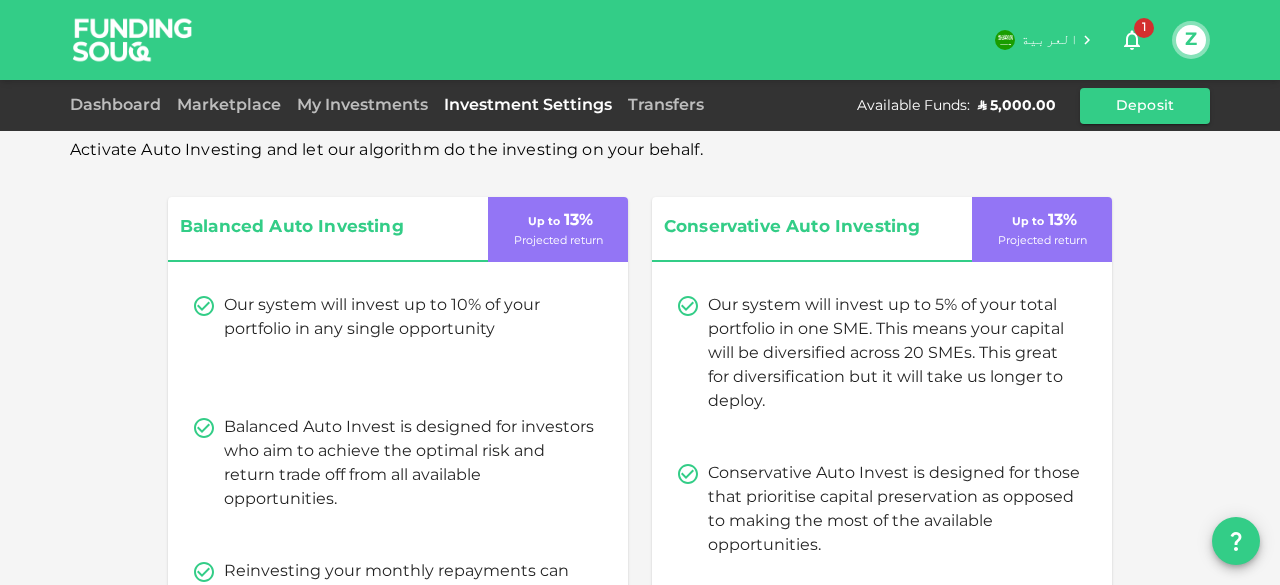 scroll, scrollTop: 0, scrollLeft: 0, axis: both 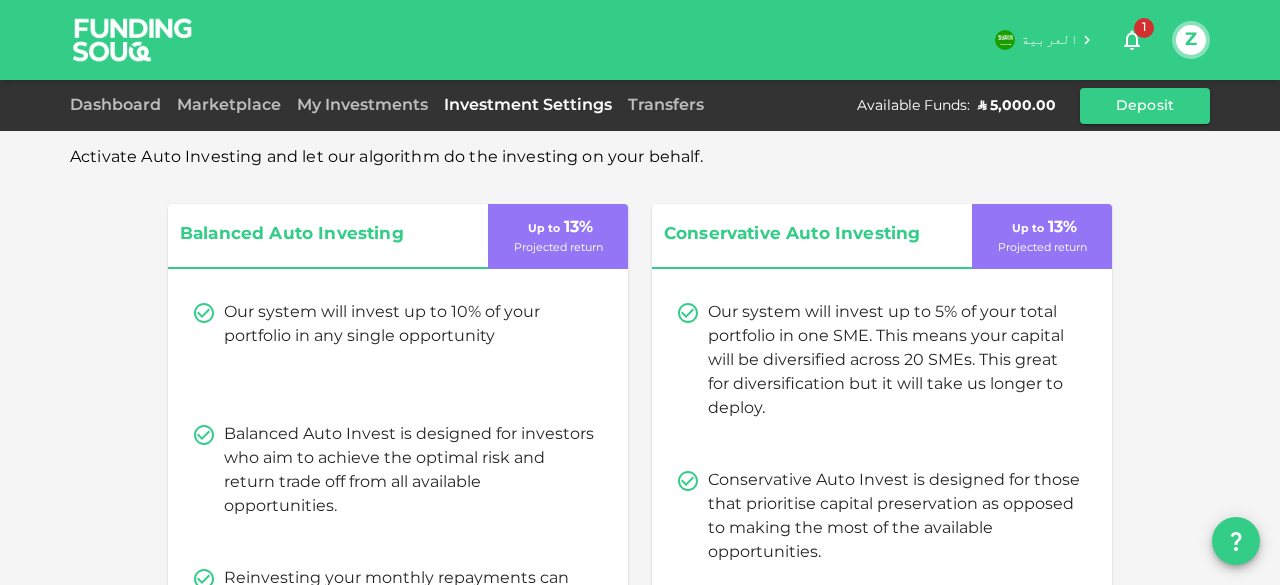 click on "Z" at bounding box center [1191, 40] 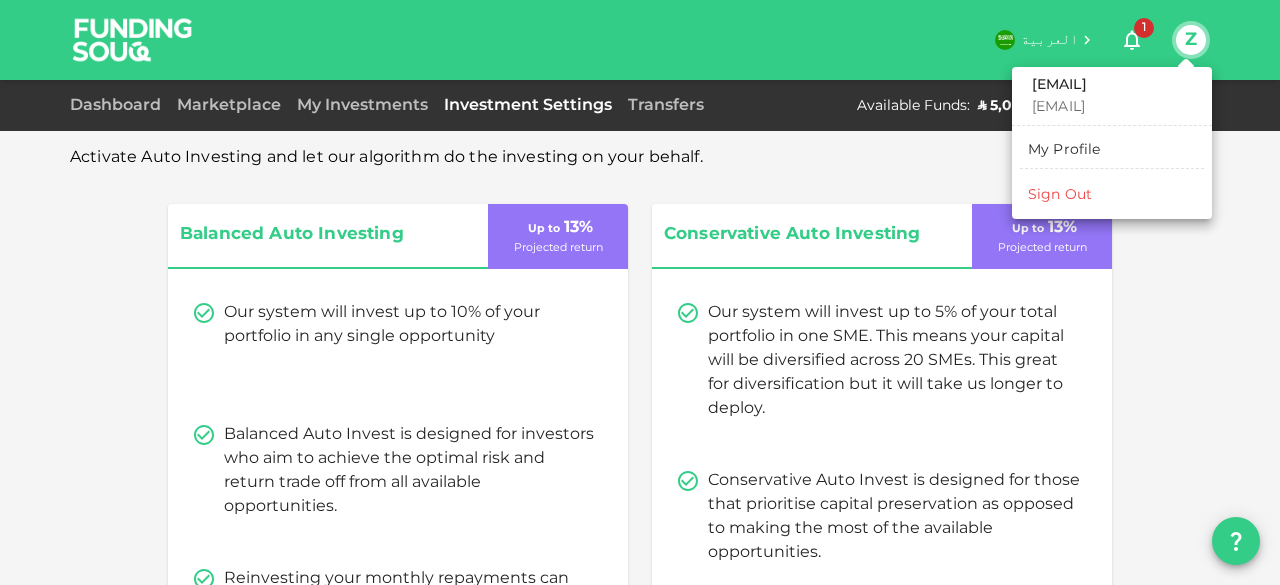 drag, startPoint x: 1140, startPoint y: 197, endPoint x: 1146, endPoint y: 31, distance: 166.1084 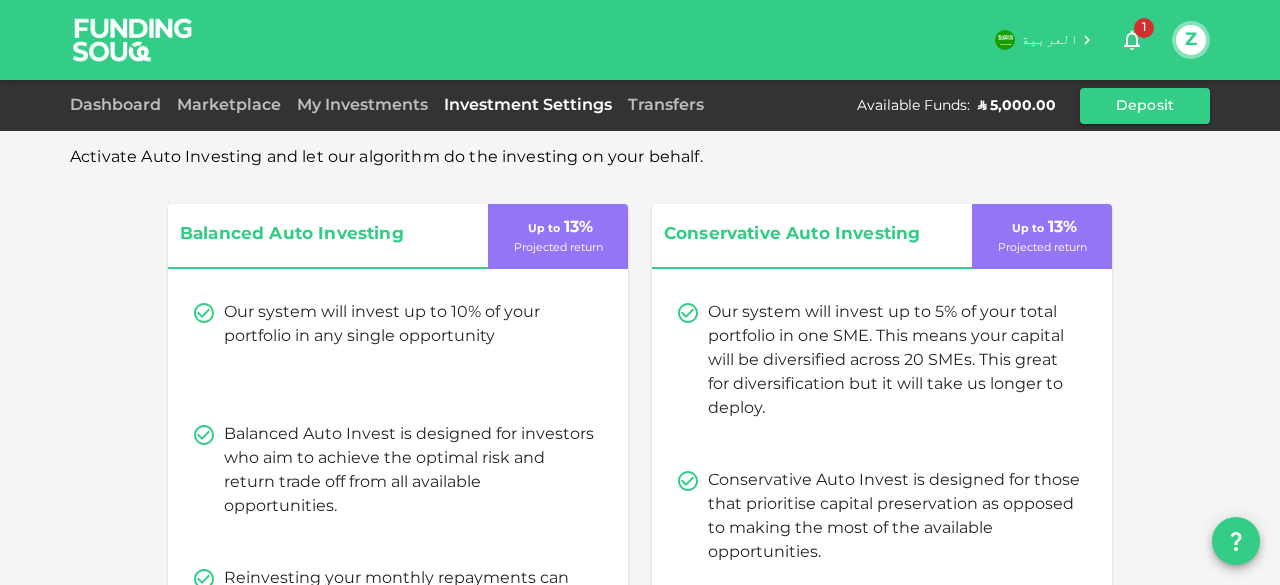 click 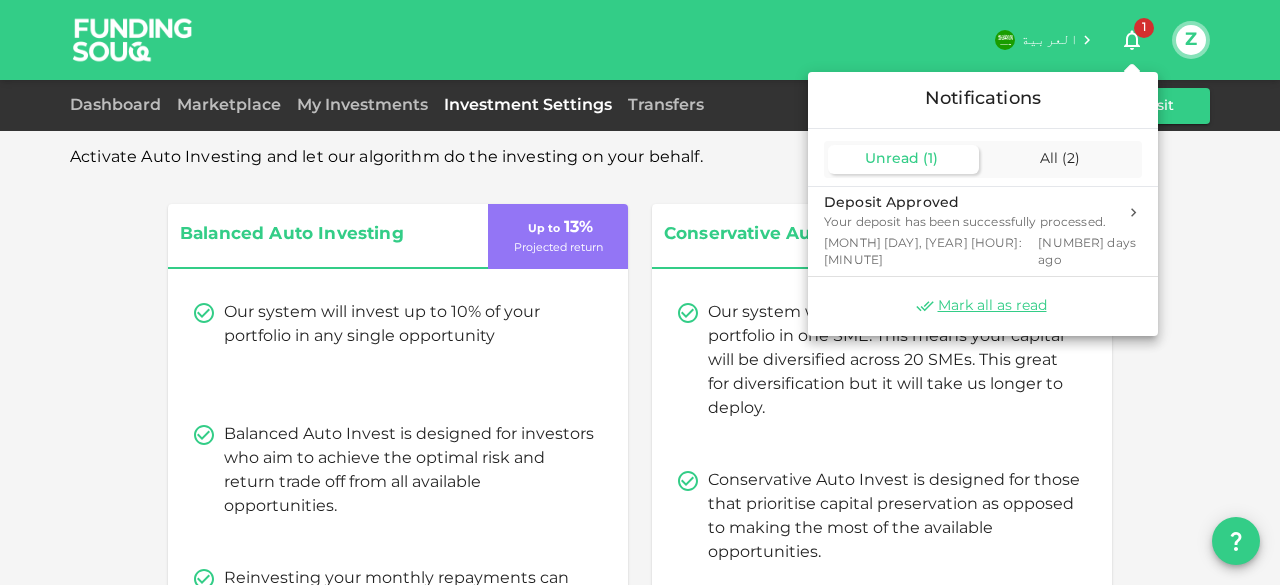 click at bounding box center (640, 292) 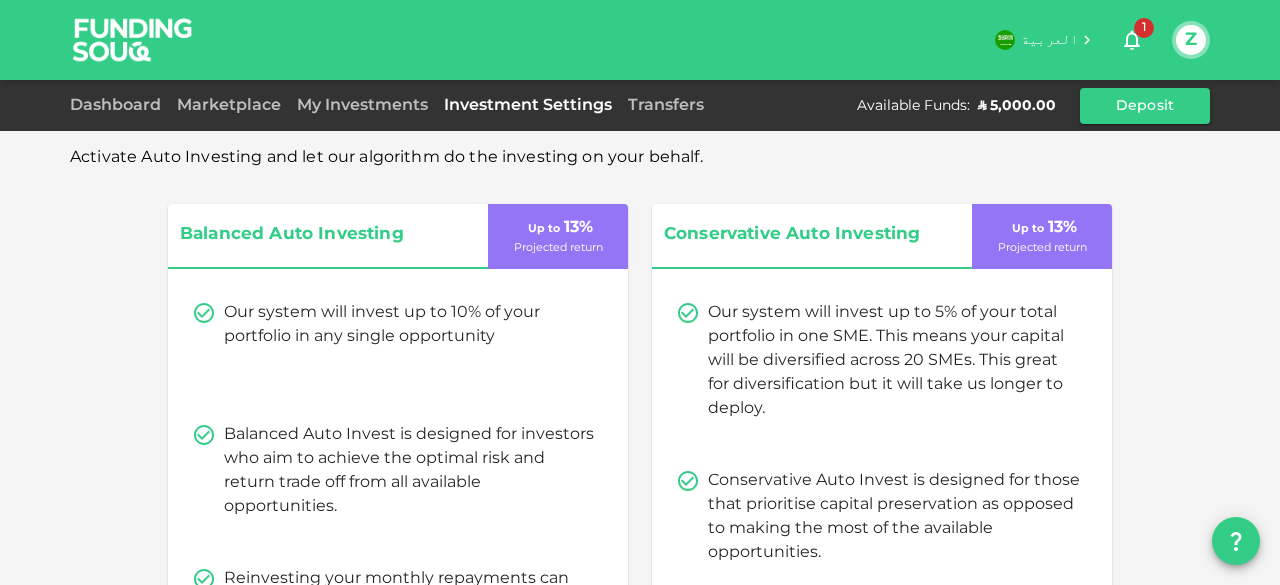 click on "Z" at bounding box center [1191, 40] 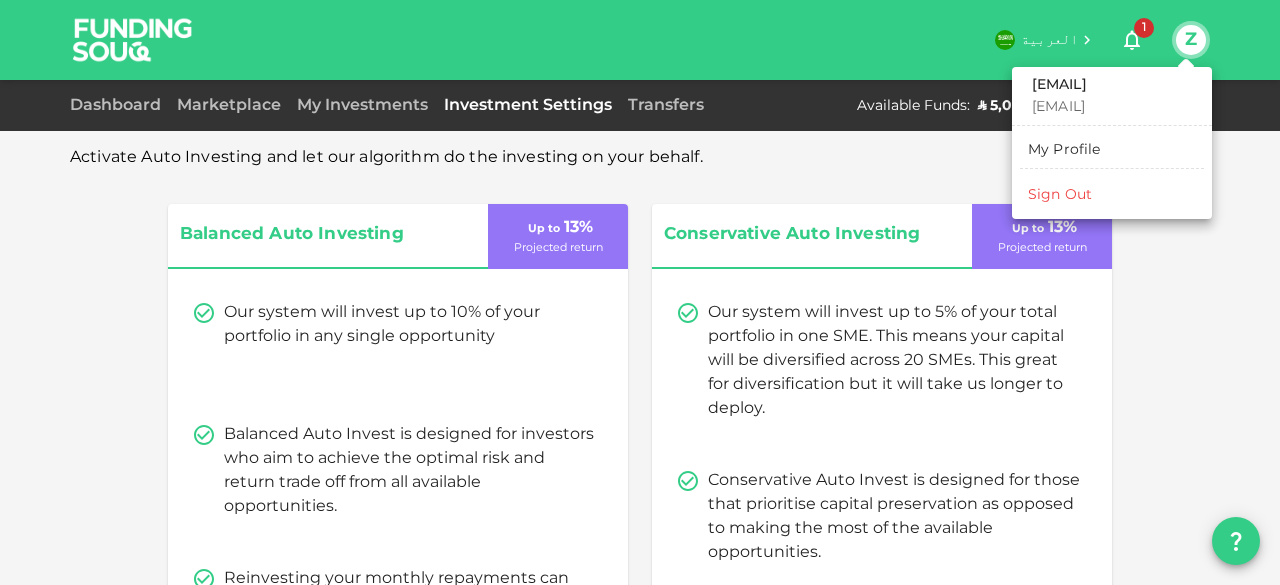 click on "Sign Out" at bounding box center [1112, 195] 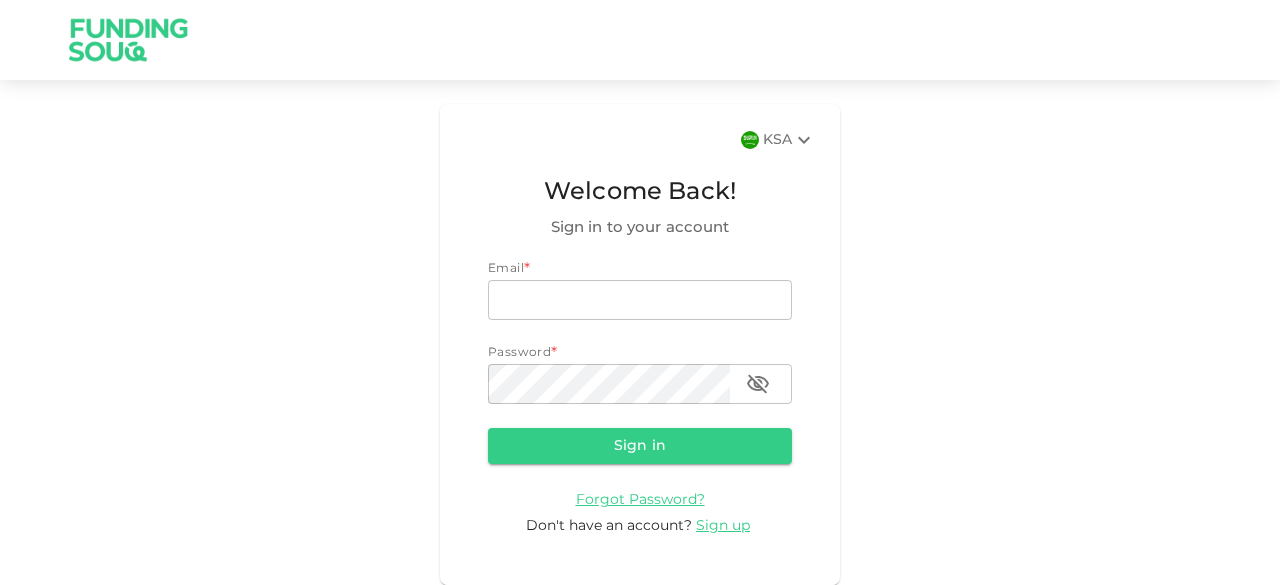 type on "zia_1056@hotmail.com" 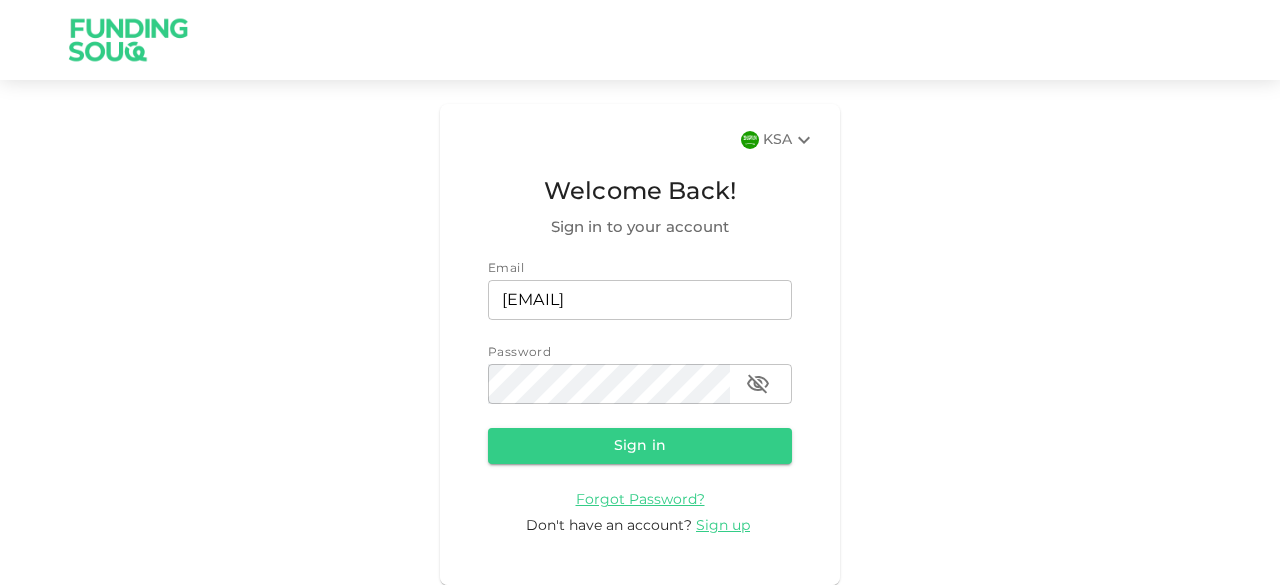 click on "KSA" at bounding box center (789, 140) 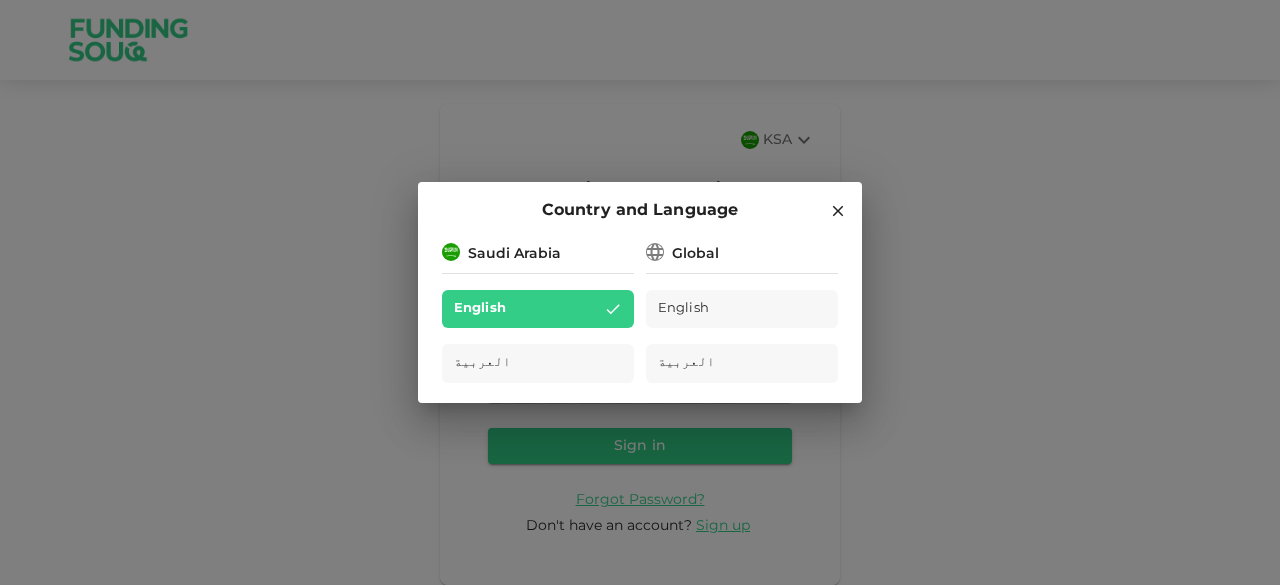 click on "English" at bounding box center [683, 309] 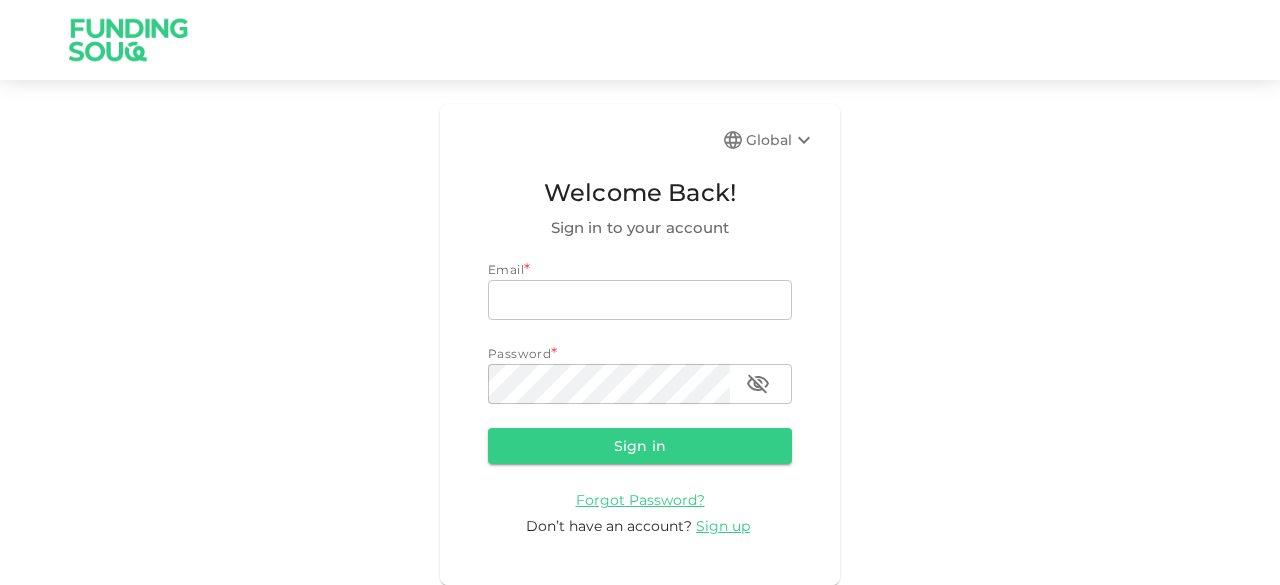 scroll, scrollTop: 0, scrollLeft: 0, axis: both 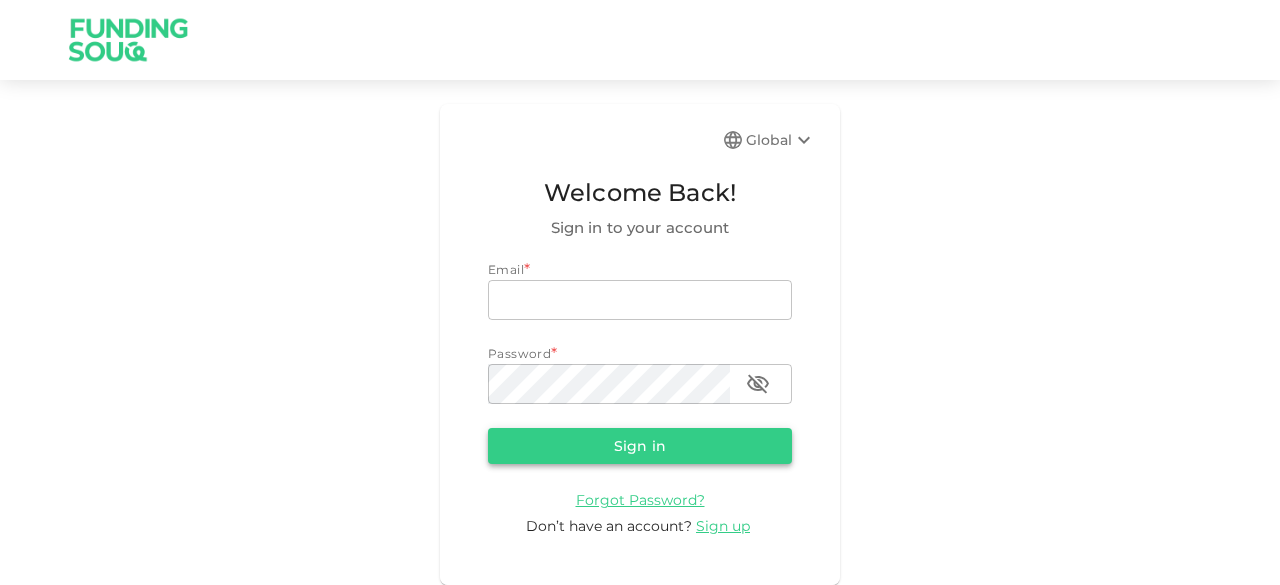 type on "[EMAIL]" 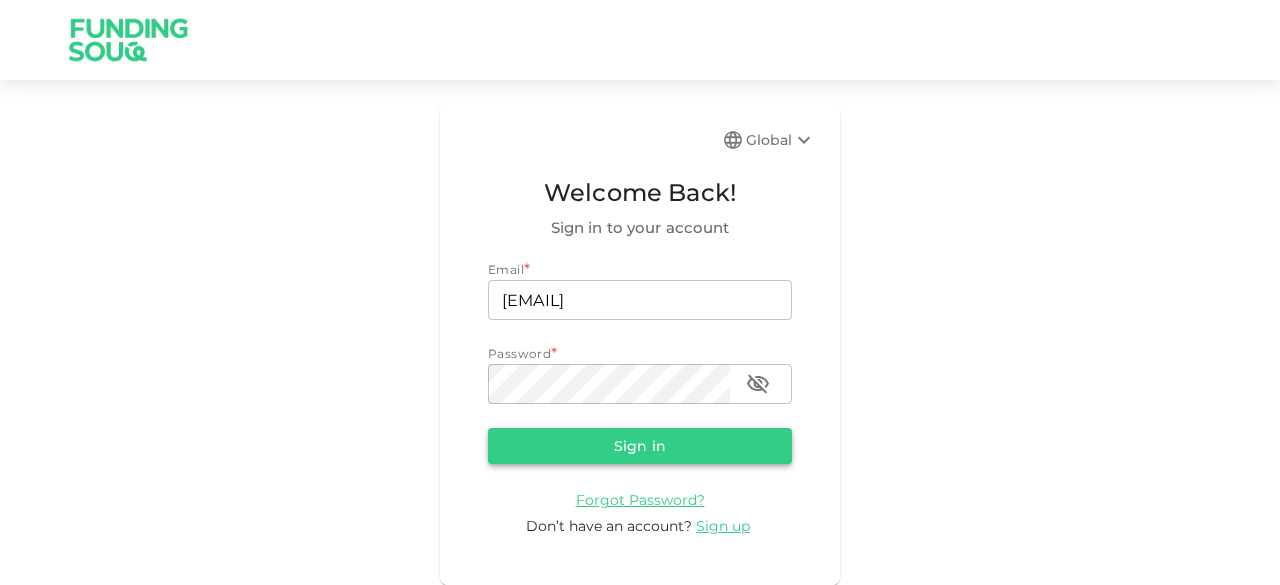 click on "Sign in" at bounding box center [640, 446] 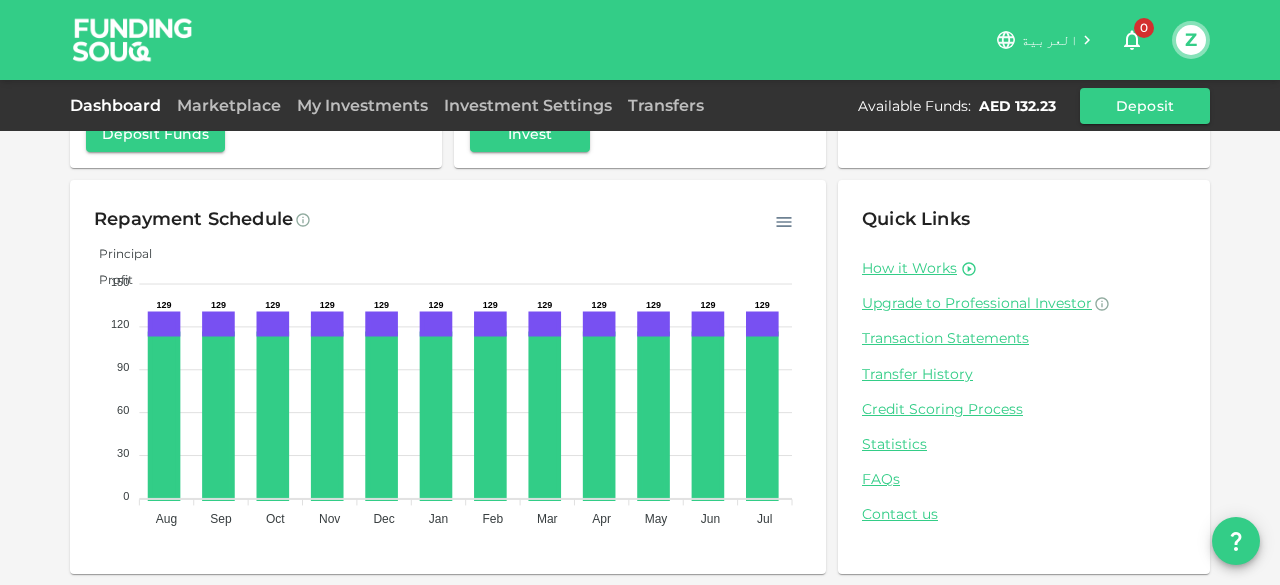 scroll, scrollTop: 0, scrollLeft: 0, axis: both 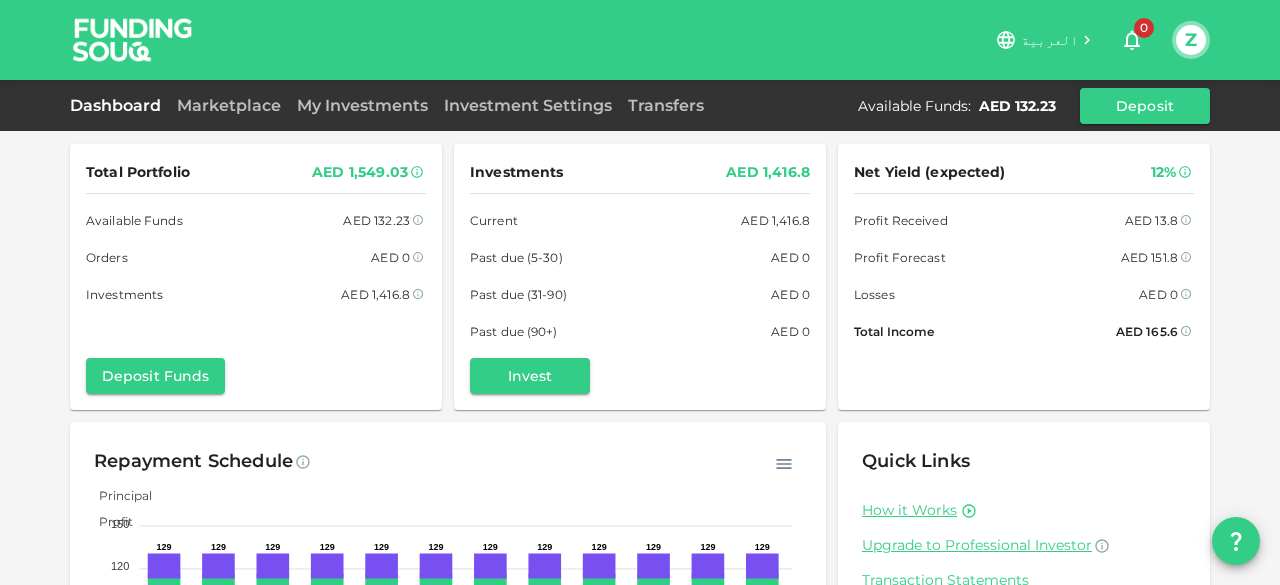 click on "Total Portfolio   AED 1,549.03   Available Funds   AED 132.23   Orders   AED 0   Investments   AED 1,416.8 Deposit Funds   Investments   AED 1,416.8   Current   AED 1,416.8   Past due (5-30)   AED 0   Past due (31-90)   AED 0   Past due (90+)   AED 0 Invest   Net Yield (expected)   12%   Profit Received   AED 13.8   Profit Forecast   AED 151.8   Losses   AED 0   Total Income   AED 165.6   Repayment Schedule Principal Profit 150 150 120 120 90 90 60 60 30 30 0 0 129 129 129 129 129 129 129 129 129 129 129 129 Aug Aug Sep Sep Oct Oct Nov Nov Dec Dec Jan Jan Feb Feb Mar Mar Apr Apr May May Jun Jun Jul Jul   Quick Links How it Works Upgrade to Professional Investor Transaction Statements Transfer History Credit Scoring Process Statistics FAQs Contact us" at bounding box center [640, 414] 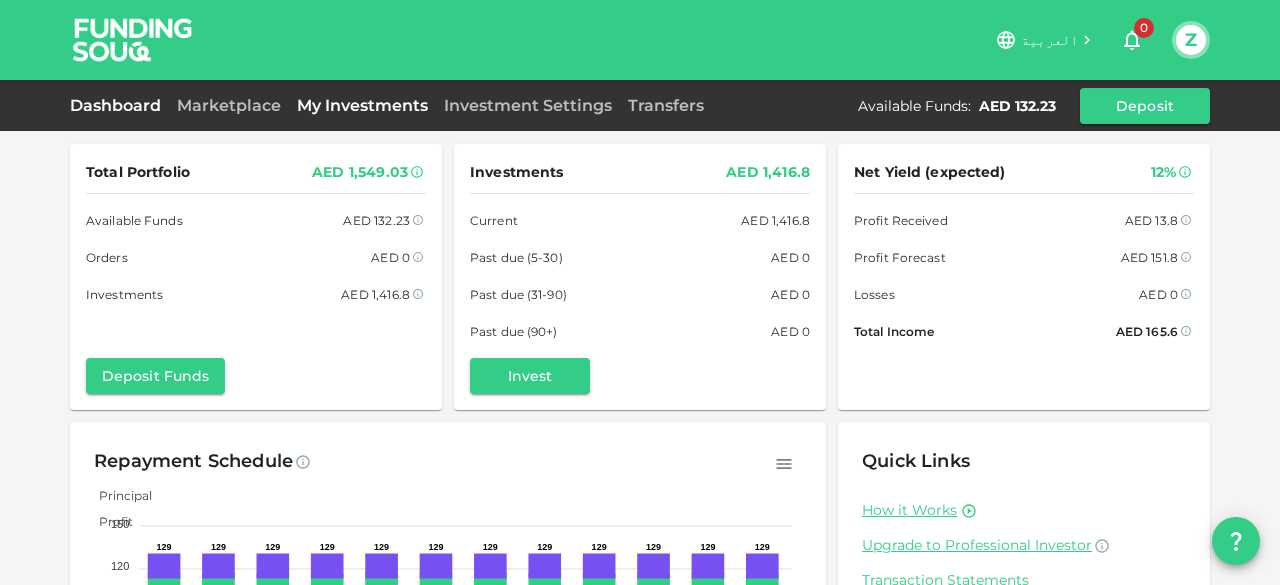 click on "My Investments" at bounding box center (362, 105) 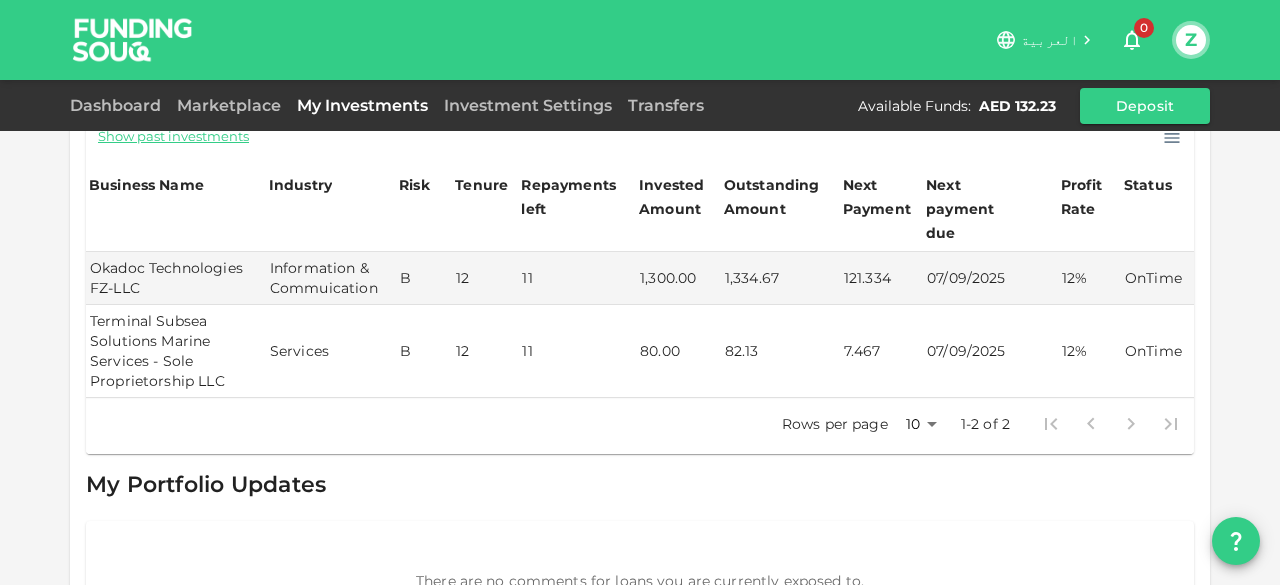 scroll, scrollTop: 146, scrollLeft: 0, axis: vertical 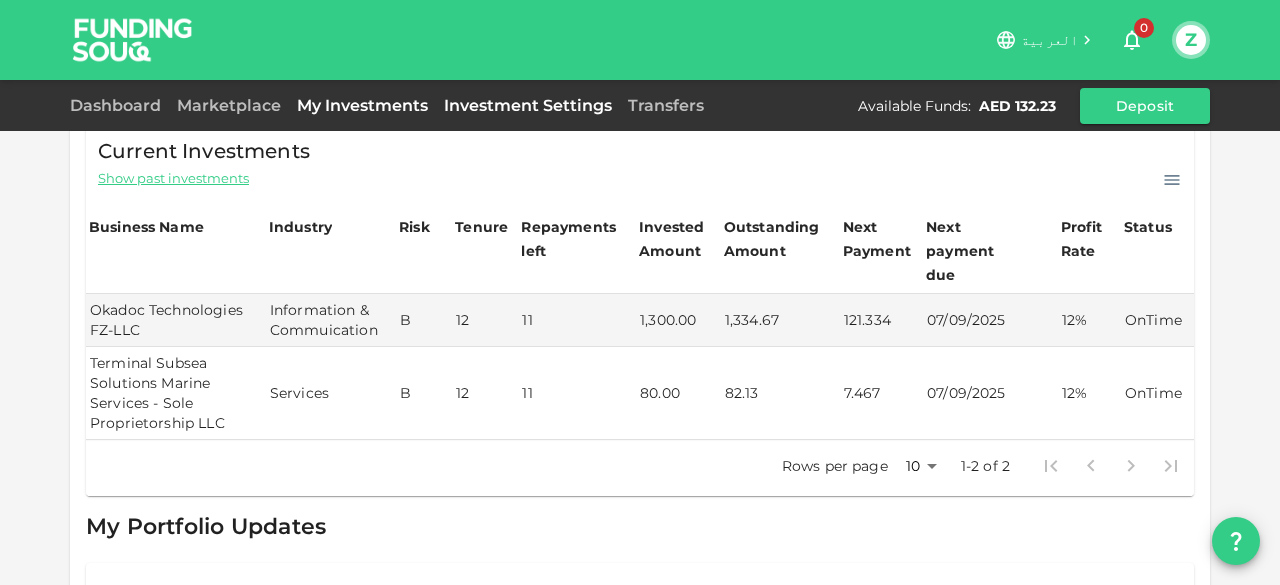 click on "Investment Settings" at bounding box center (528, 105) 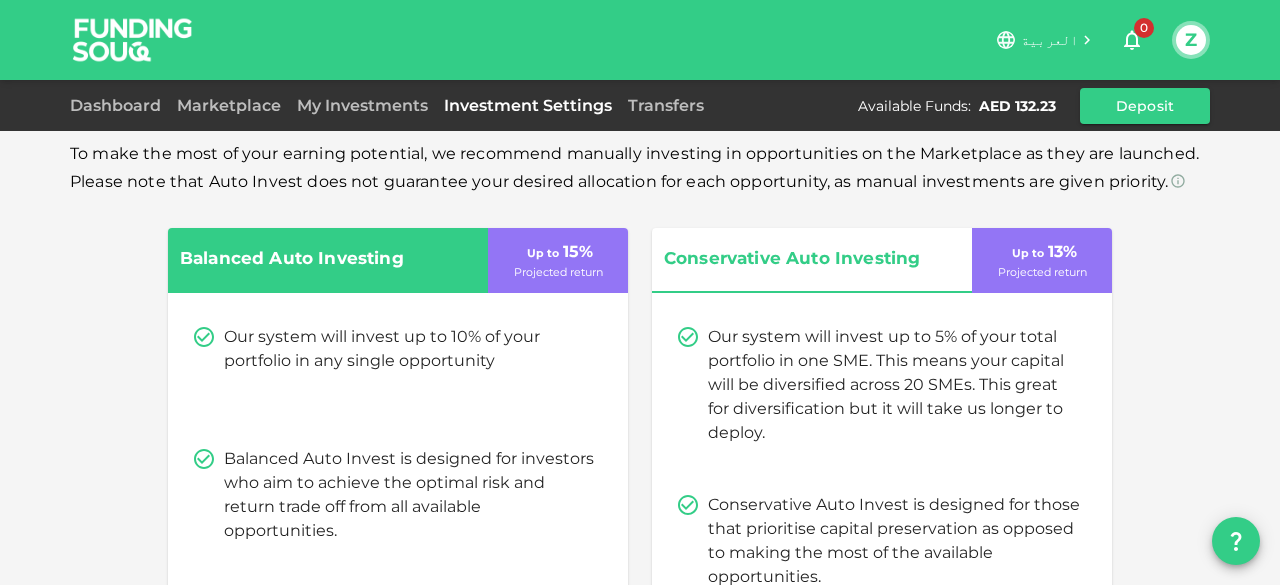 scroll, scrollTop: 0, scrollLeft: 0, axis: both 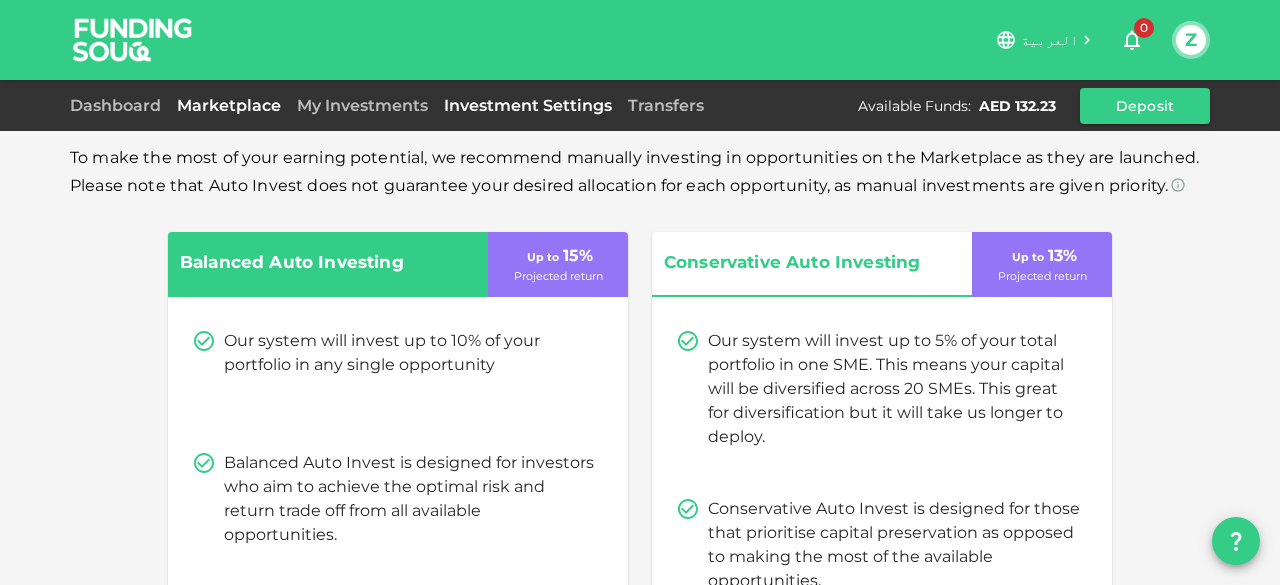 click on "Marketplace" at bounding box center (229, 105) 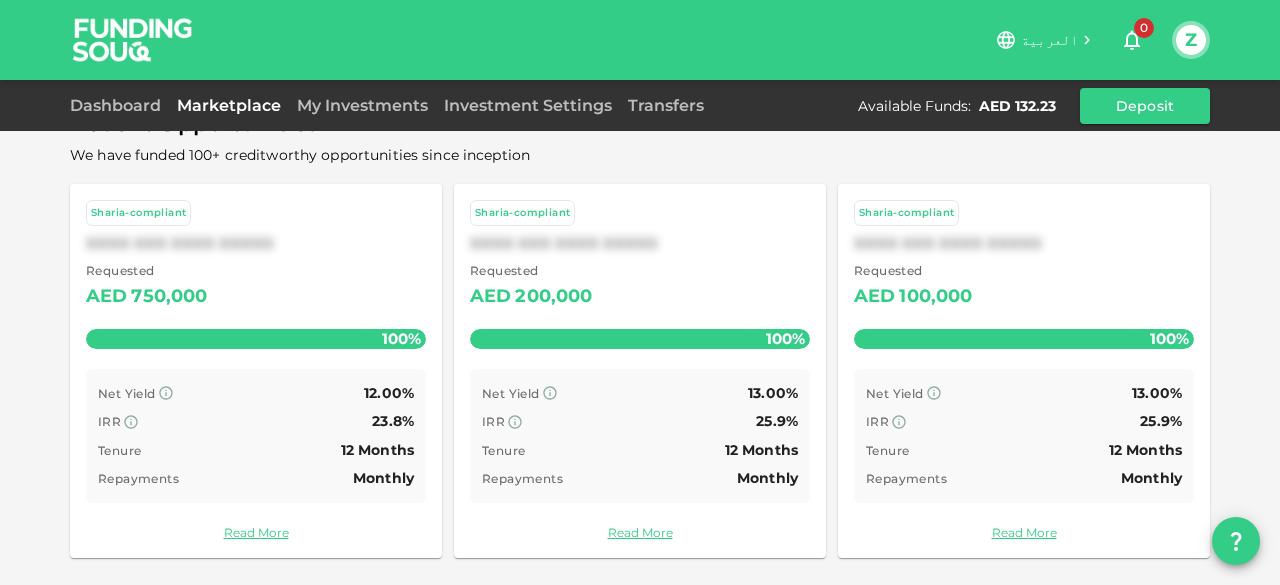 scroll, scrollTop: 0, scrollLeft: 0, axis: both 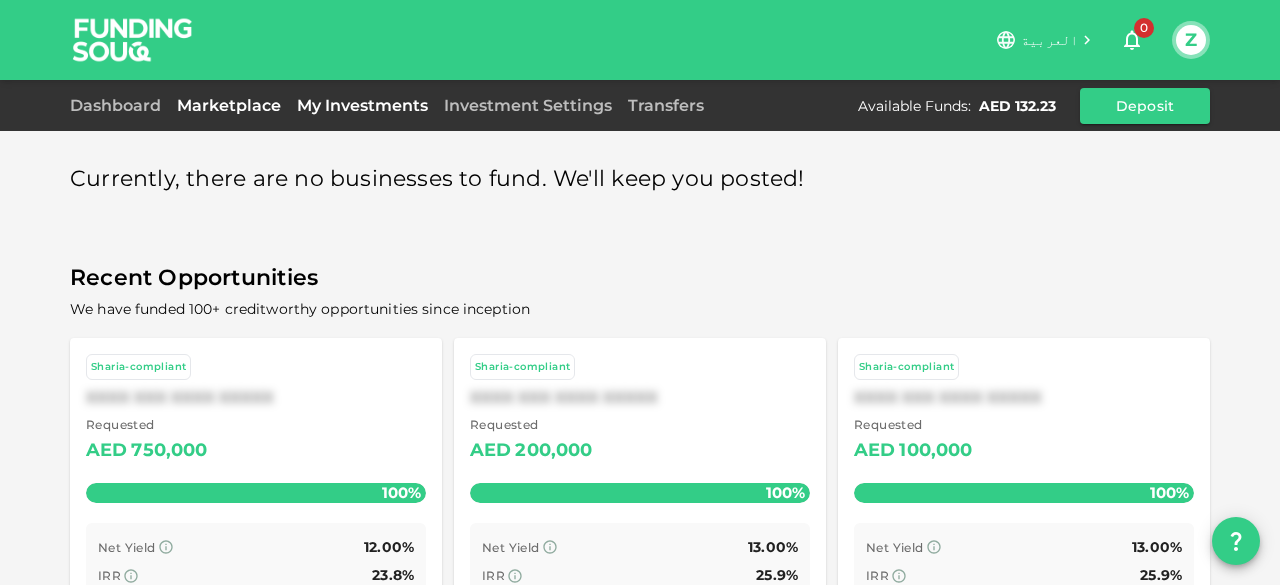 click on "My Investments" at bounding box center (362, 105) 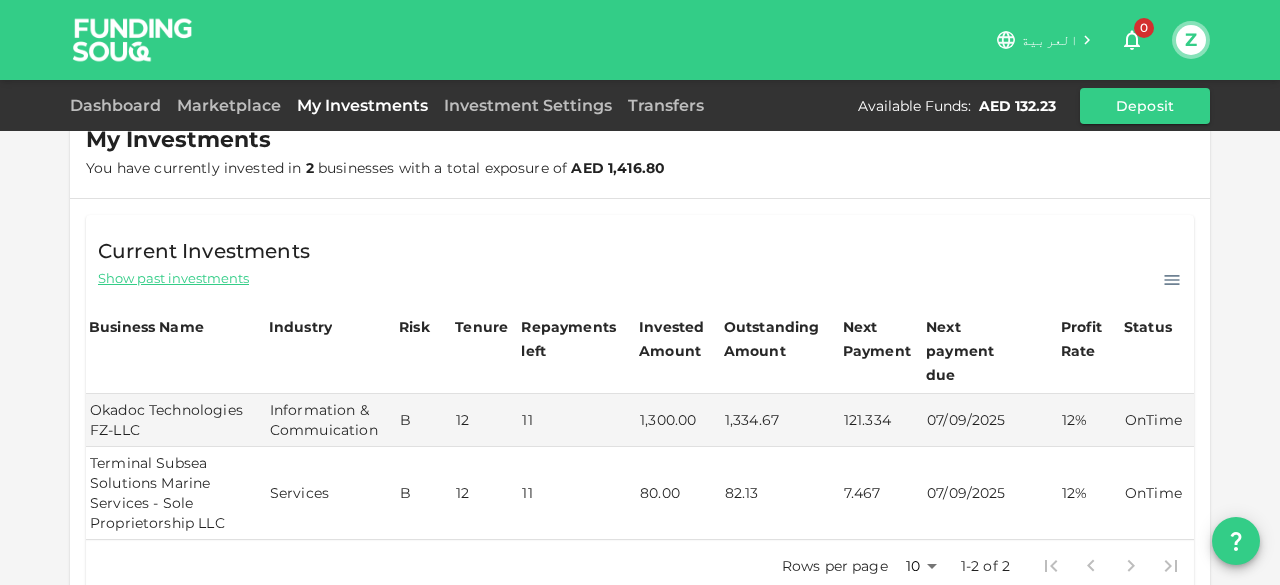 scroll, scrollTop: 0, scrollLeft: 0, axis: both 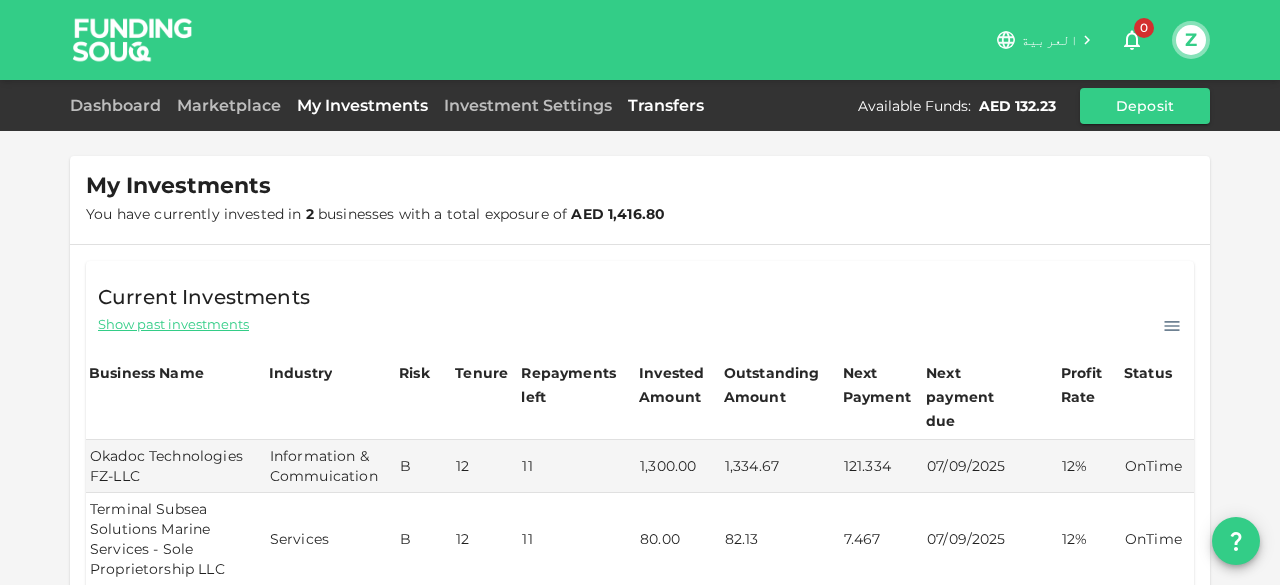 click on "Transfers" at bounding box center [666, 105] 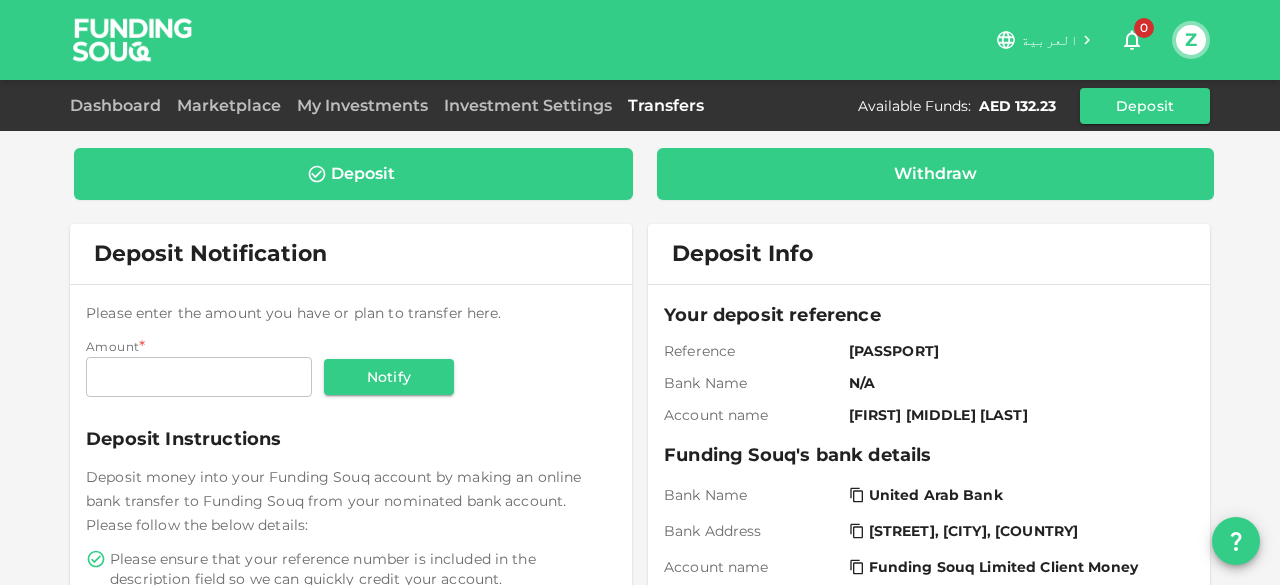 click on "Withdraw" at bounding box center (935, 174) 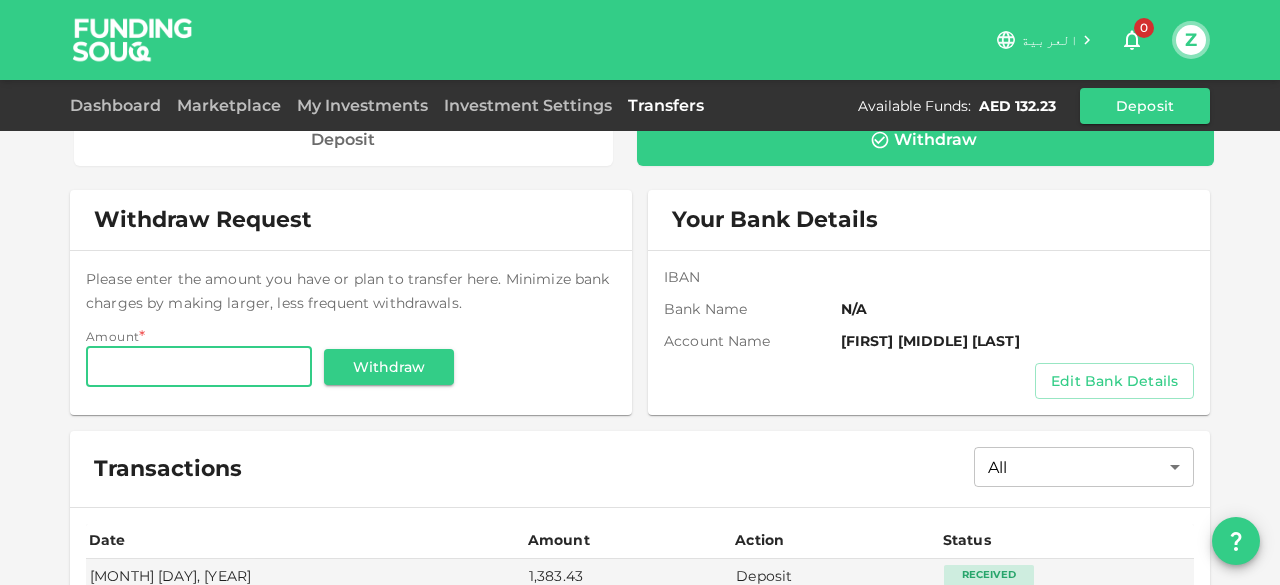scroll, scrollTop: 0, scrollLeft: 0, axis: both 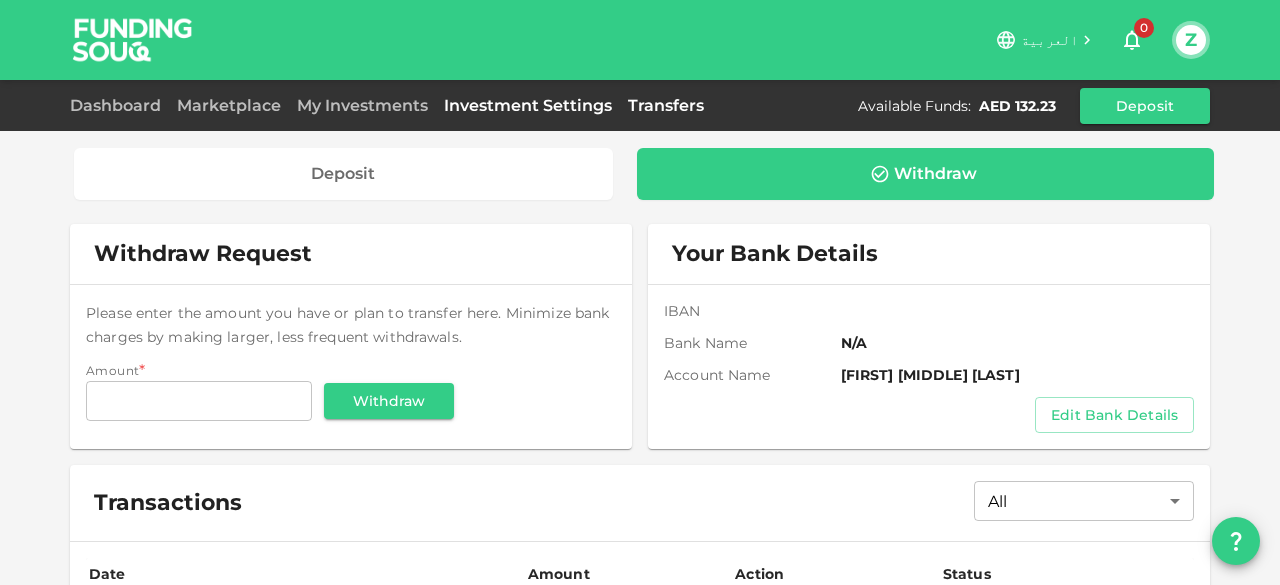 click on "Investment Settings" at bounding box center [528, 105] 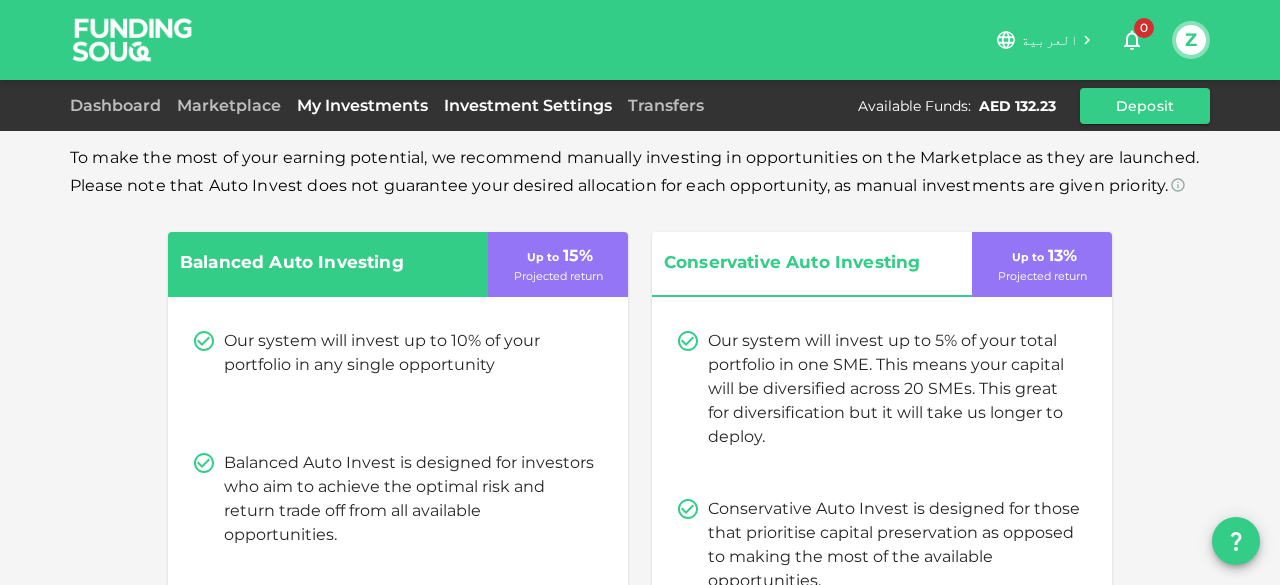 click on "My Investments" at bounding box center [362, 105] 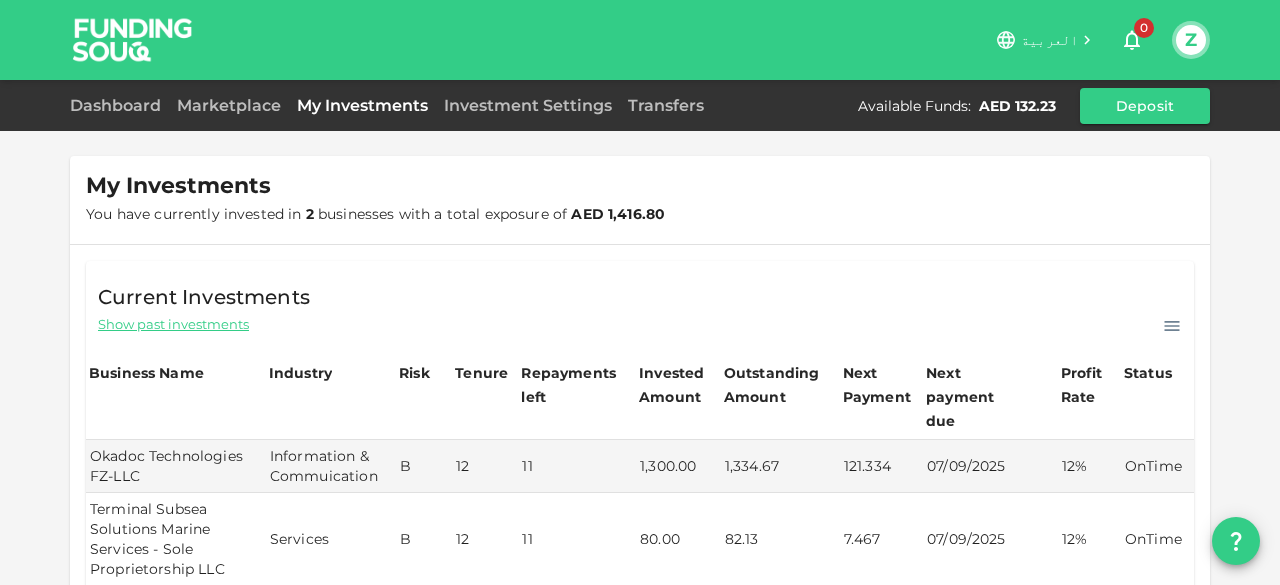 scroll, scrollTop: 0, scrollLeft: 0, axis: both 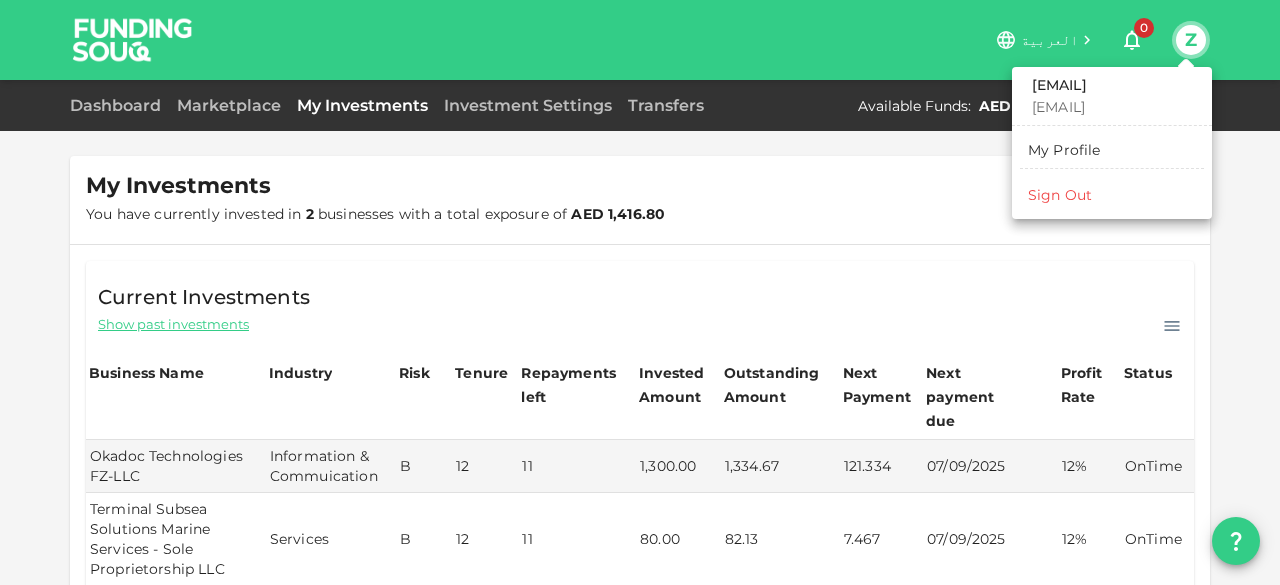 click on "zia_1056@hotmail.com" at bounding box center [1112, 107] 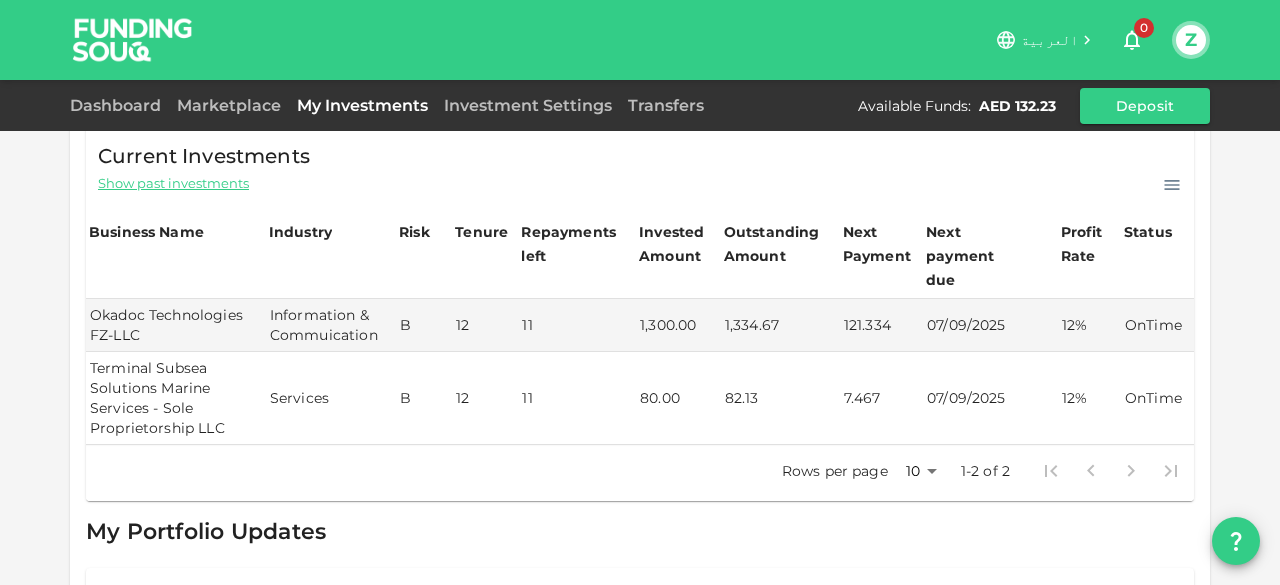 scroll, scrollTop: 100, scrollLeft: 0, axis: vertical 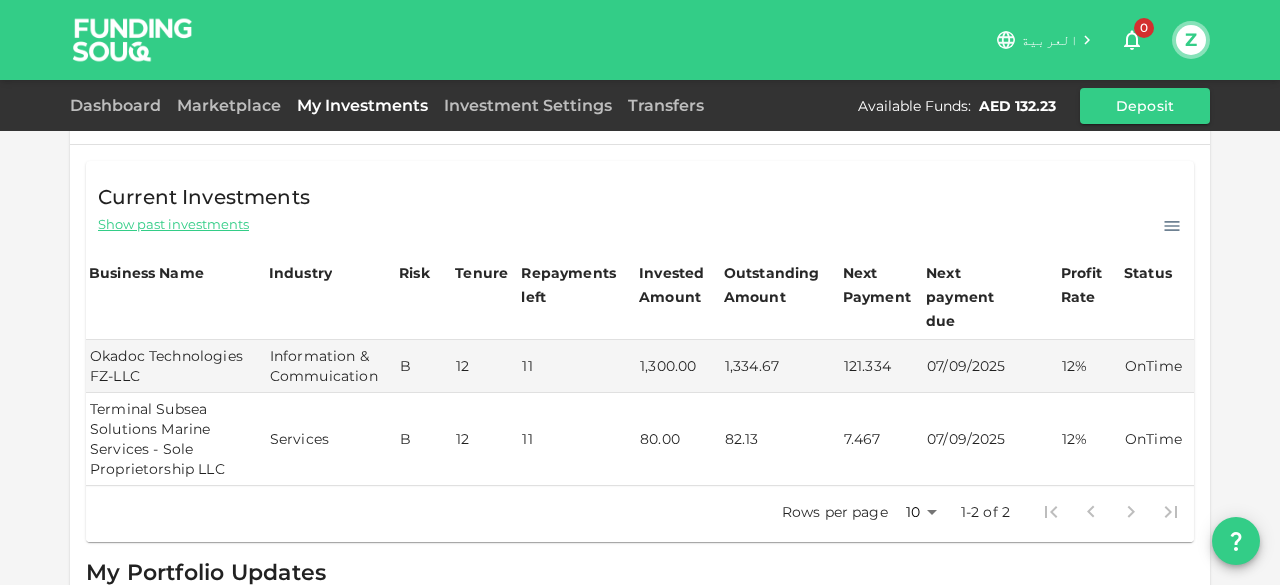 click on "Show past investments" at bounding box center (173, 224) 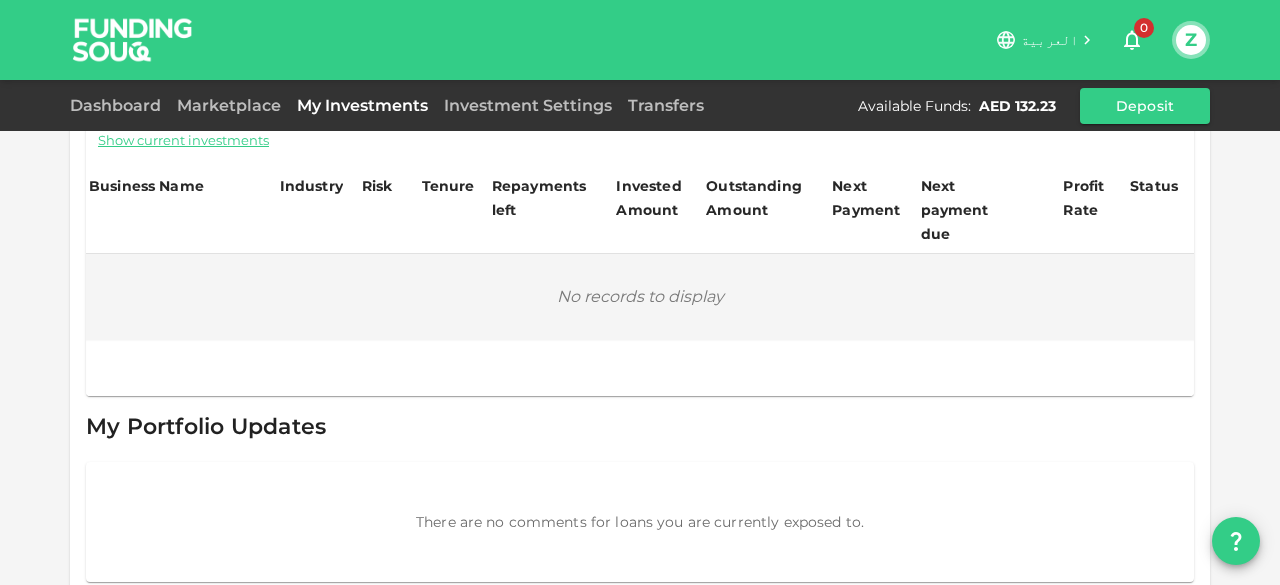 scroll, scrollTop: 0, scrollLeft: 0, axis: both 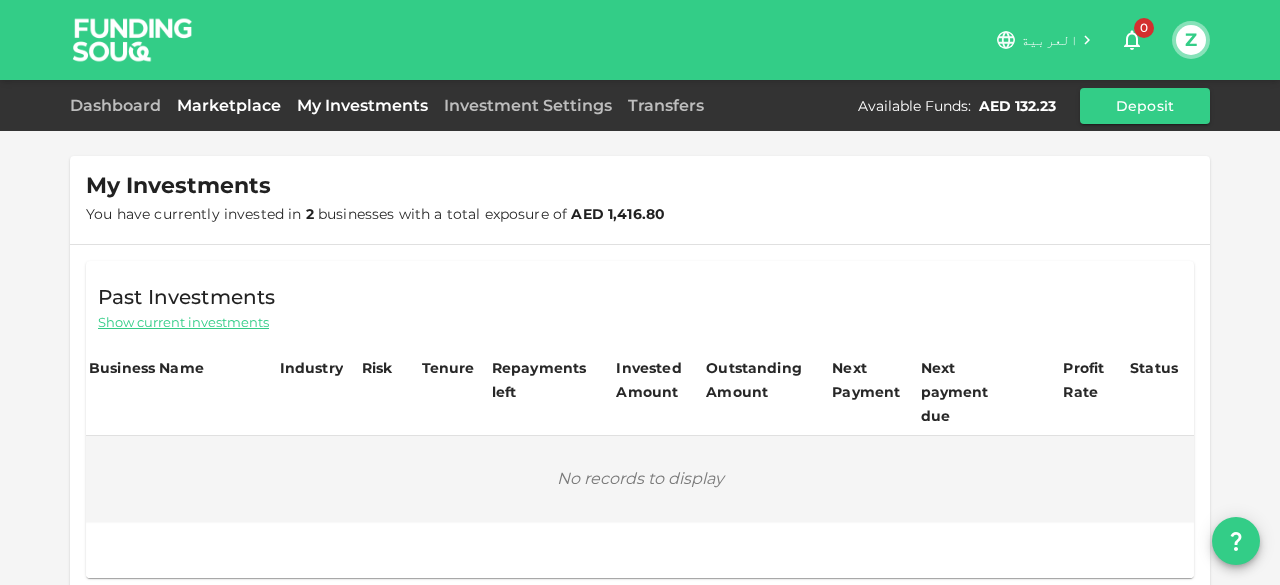 click on "Marketplace" at bounding box center [229, 105] 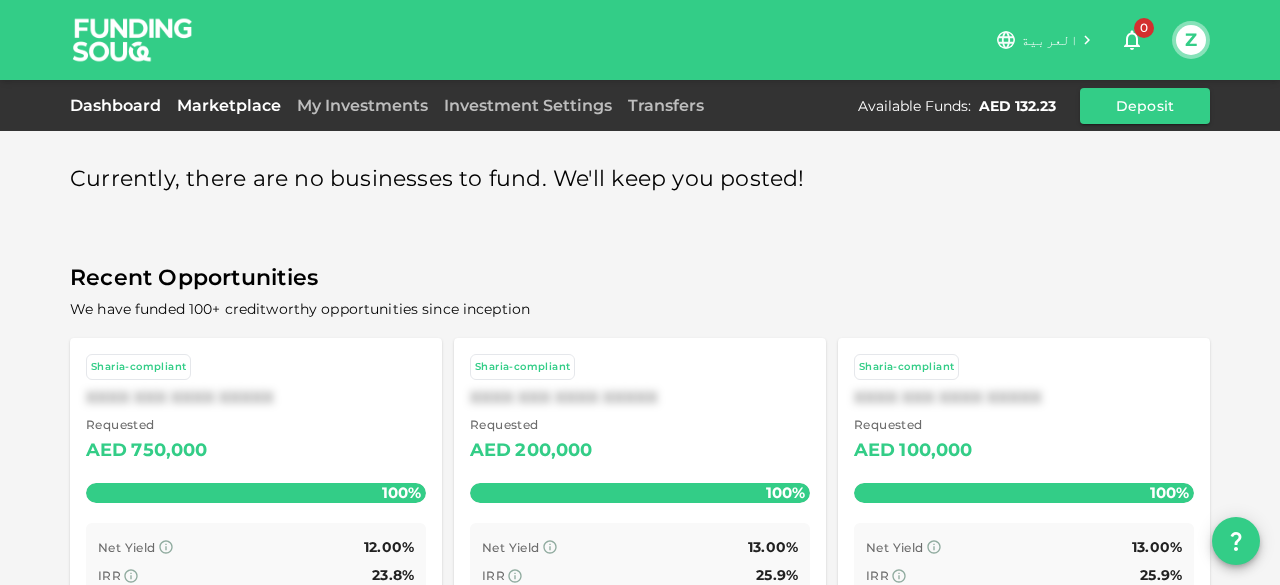 click on "Dashboard" at bounding box center (119, 105) 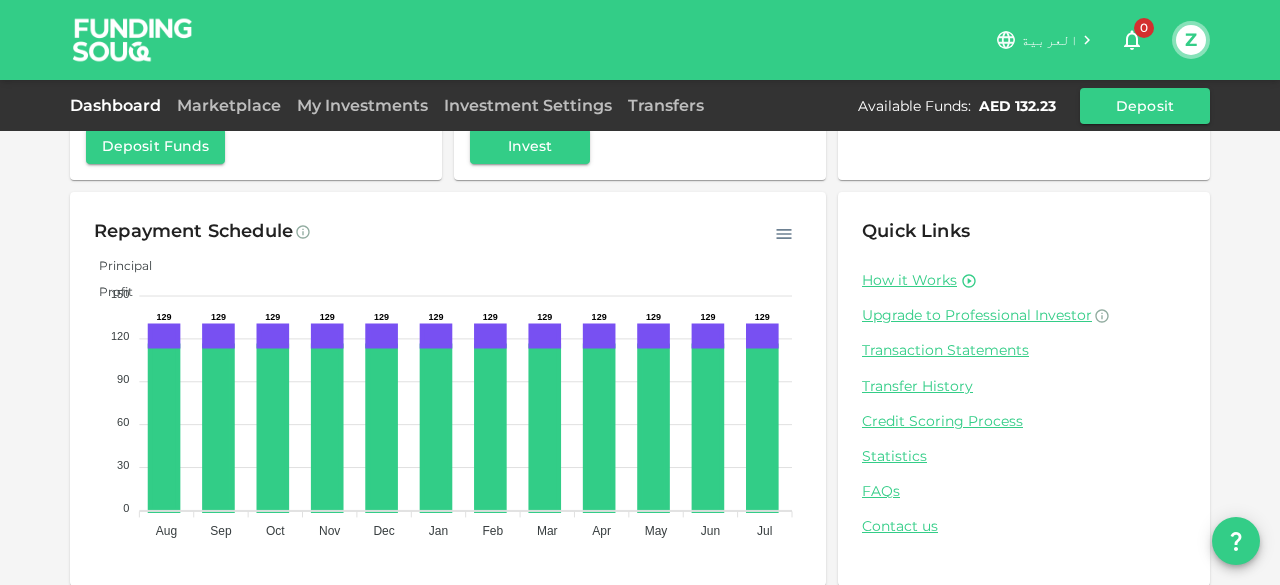 scroll, scrollTop: 242, scrollLeft: 0, axis: vertical 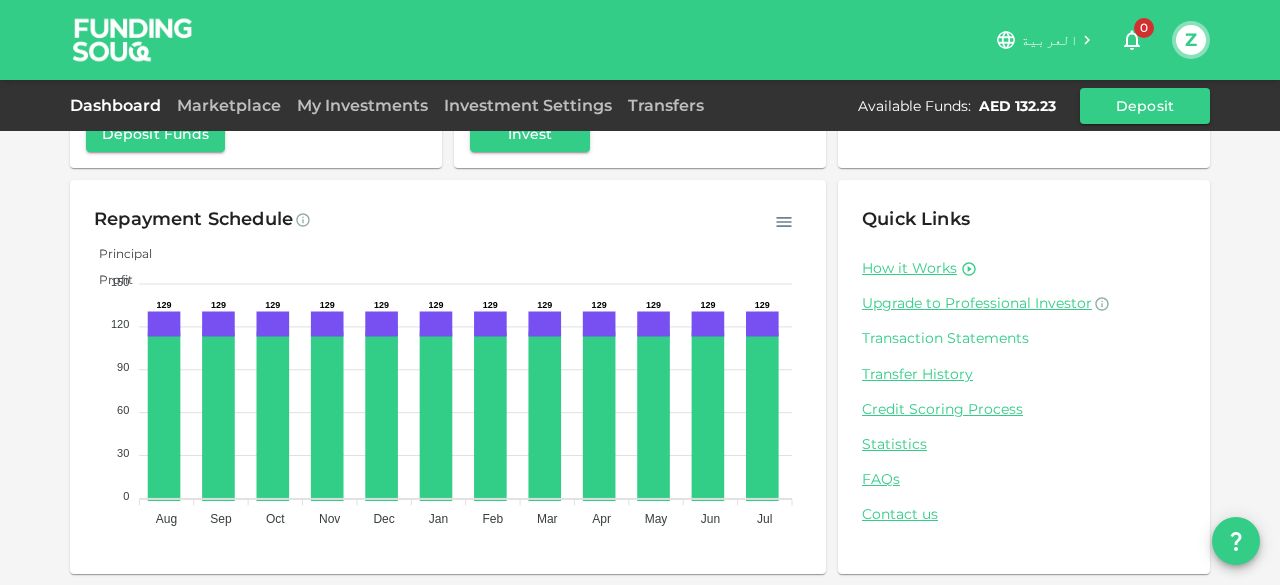 click on "Transaction Statements" at bounding box center (1024, 338) 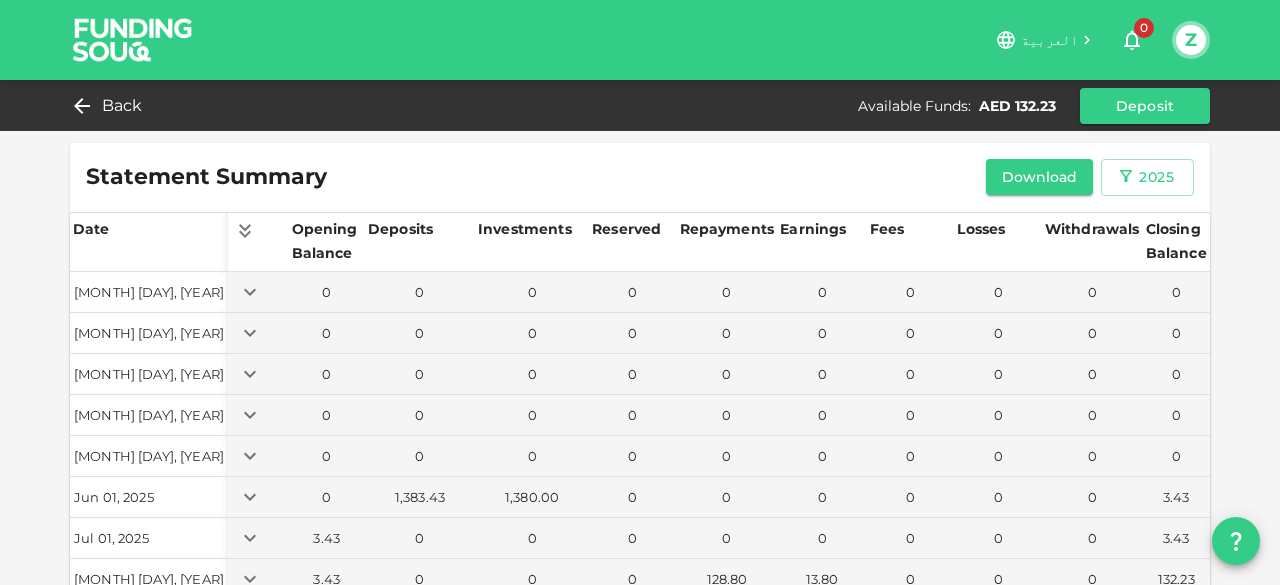 scroll, scrollTop: 0, scrollLeft: 0, axis: both 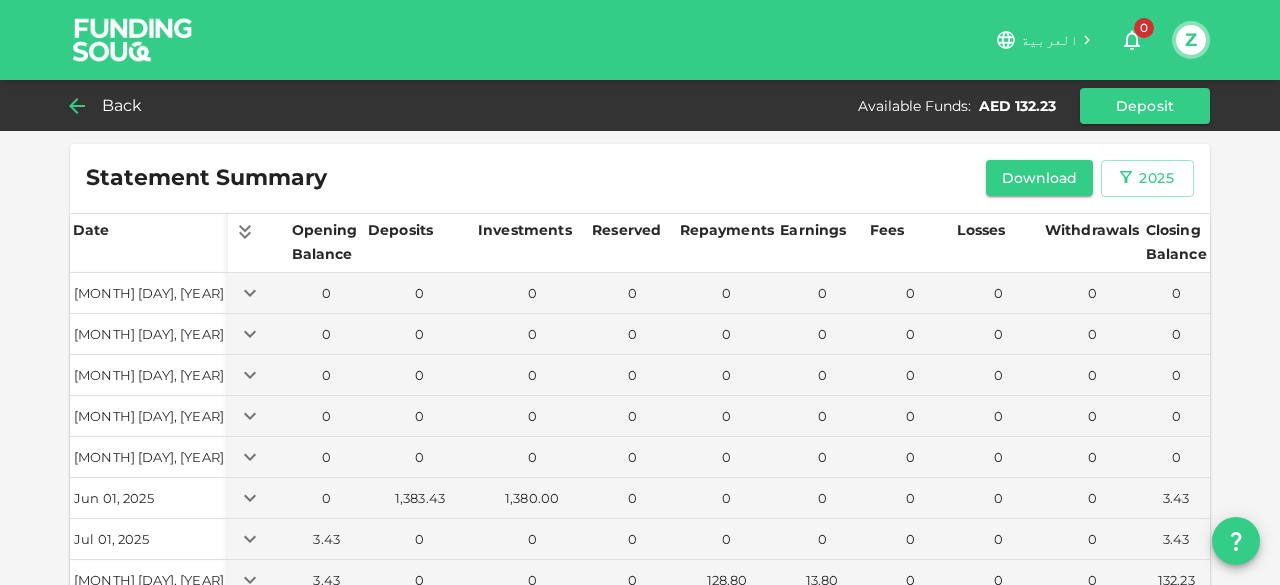 click on "Back" at bounding box center (122, 106) 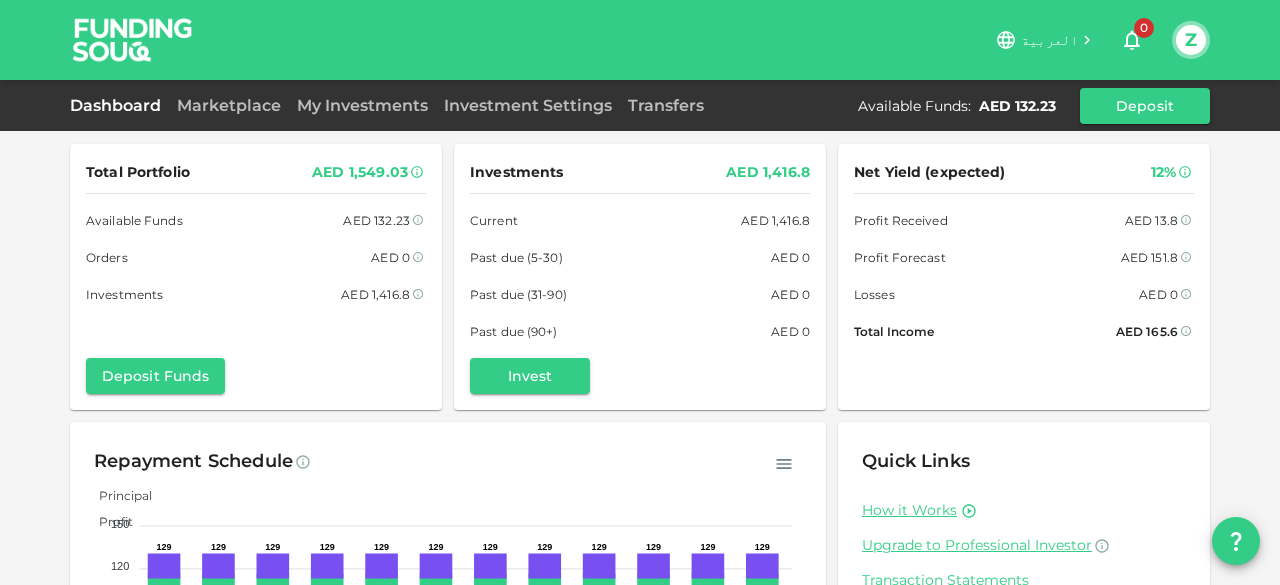 scroll, scrollTop: 242, scrollLeft: 0, axis: vertical 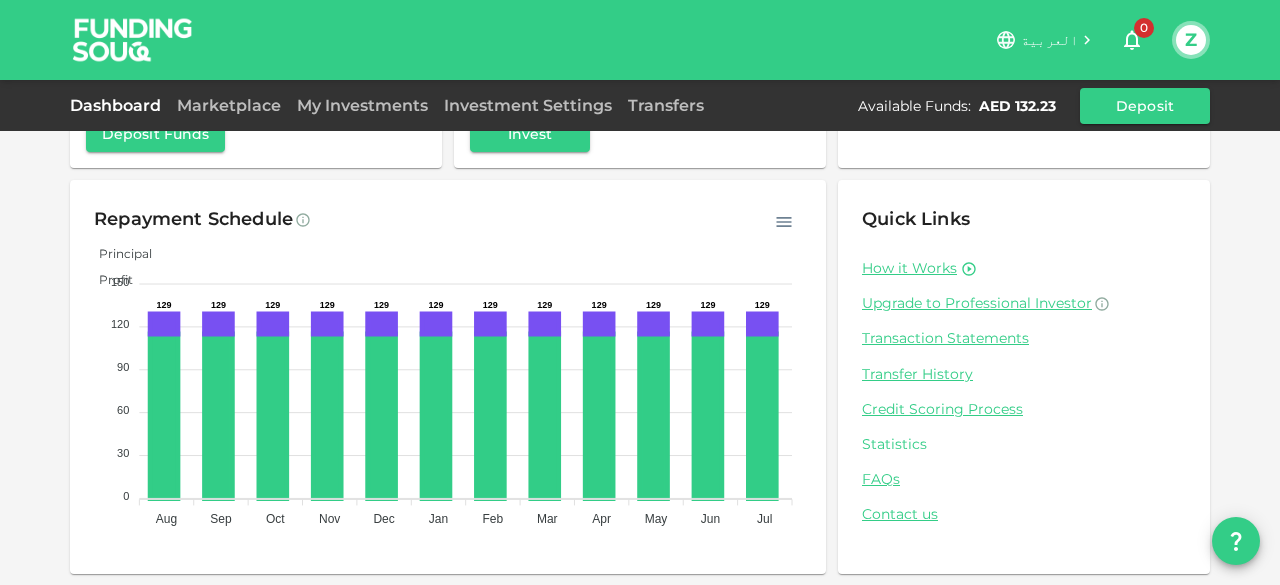 click on "Statistics" at bounding box center [1024, 444] 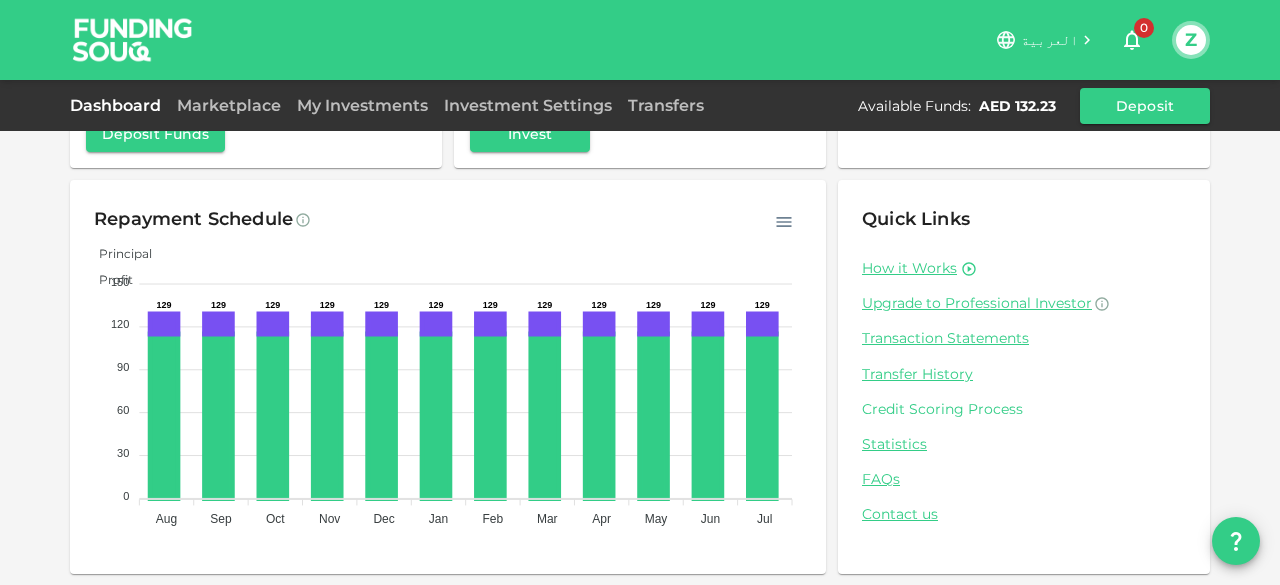 click on "Credit Scoring Process" at bounding box center (1024, 409) 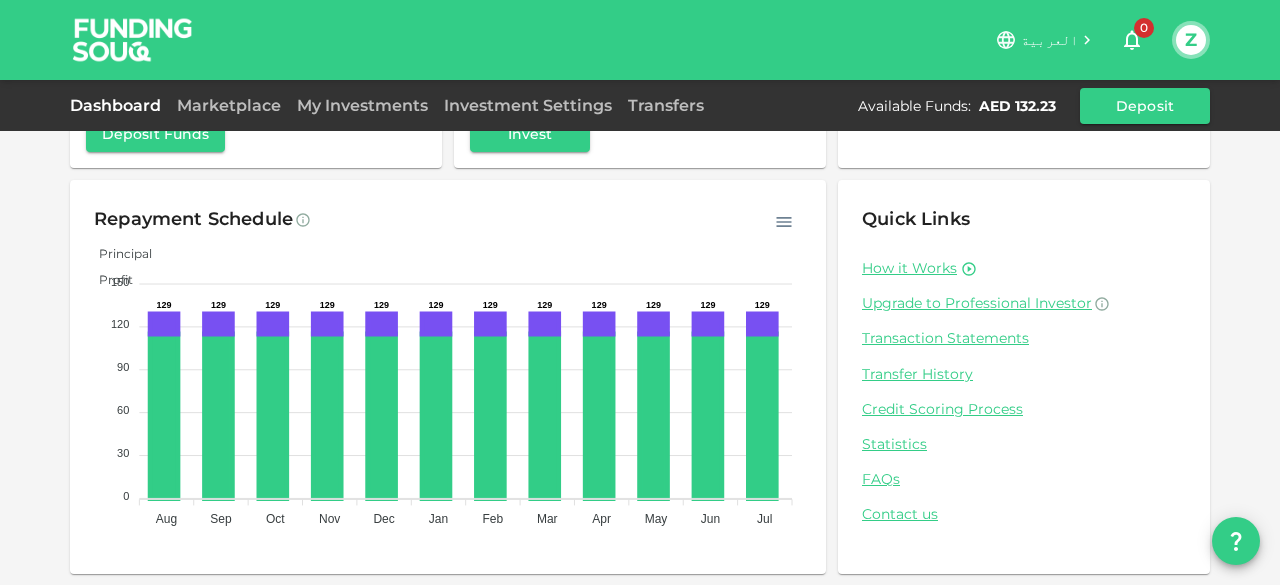 scroll, scrollTop: 0, scrollLeft: 0, axis: both 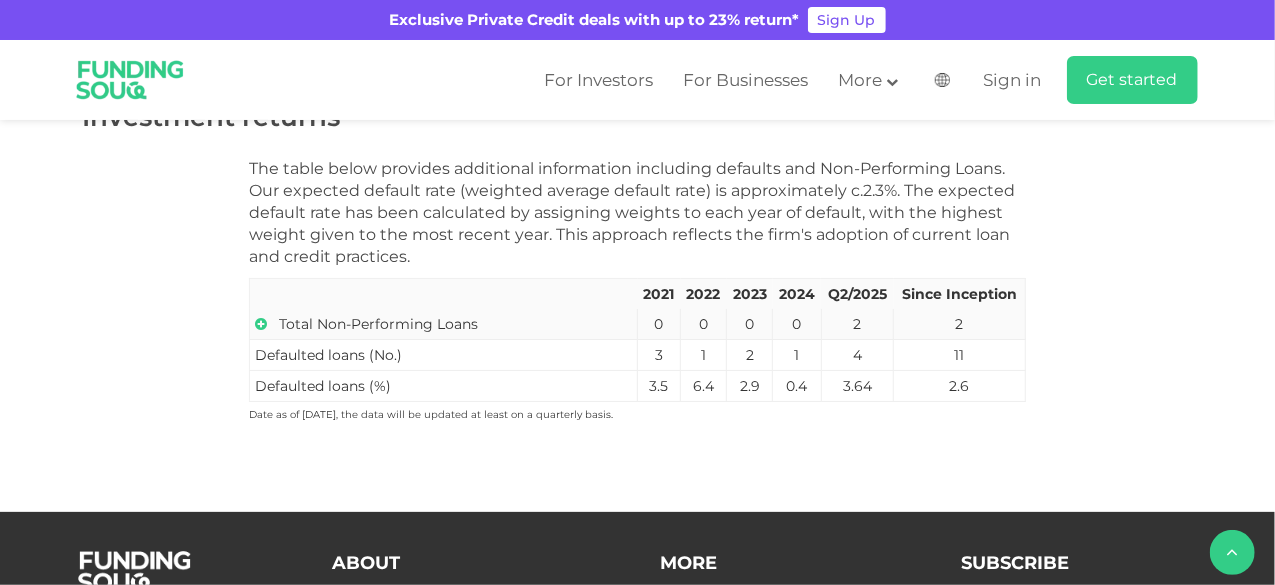 click at bounding box center [261, 324] 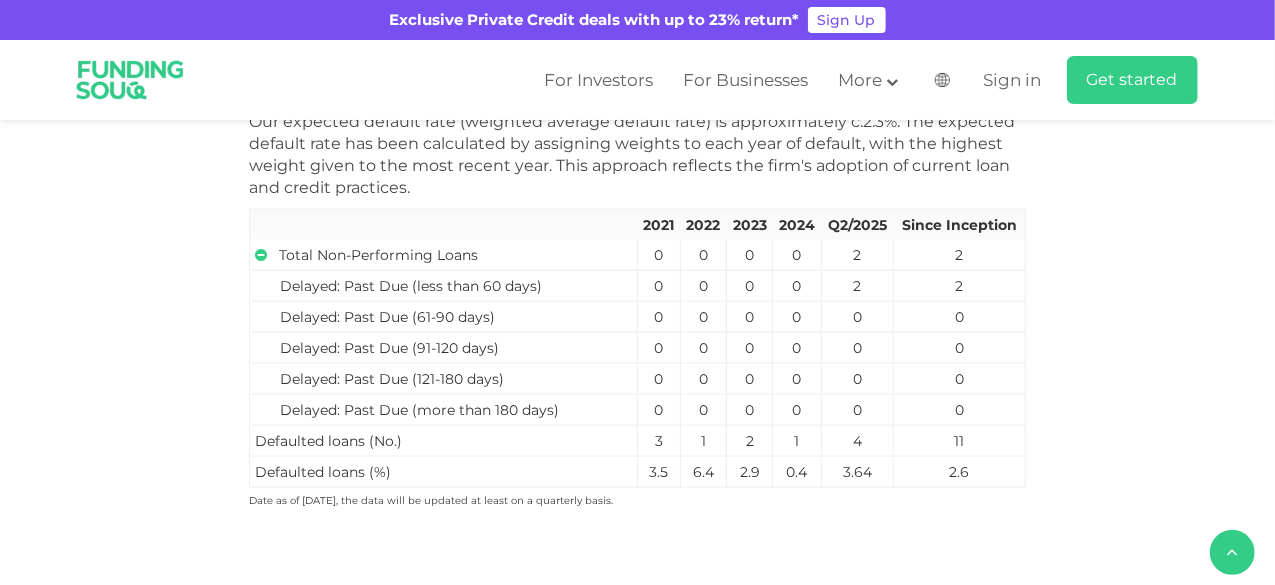 scroll, scrollTop: 1200, scrollLeft: 0, axis: vertical 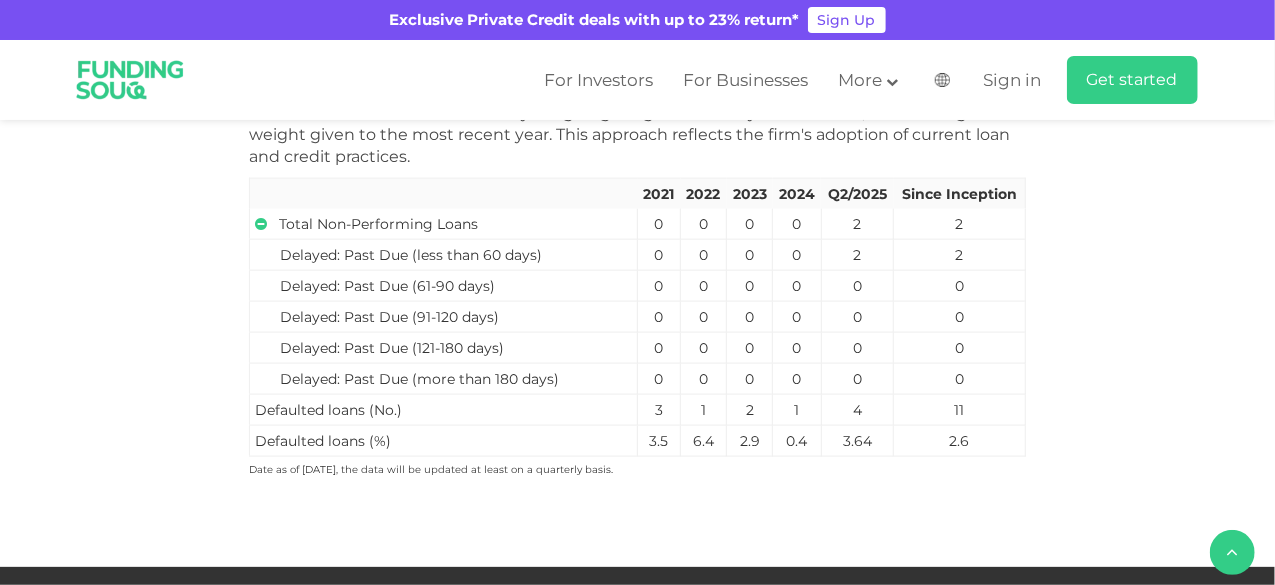 click on "Investment returns
The table below provides additional information including defaults and Non-Performing Loans. Our expected default rate (weighted average default rate) is approximately c.2.3%. The expected default rate has been calculated by assigning weights to each year of default, with the highest weight given to the most recent year. This approach reflects the firm's adoption of current loan and credit practices.
2021
2022
2023
2024
Q2/2025 Since Inception  0 0 0 0 2 2 0 0" at bounding box center (638, 241) 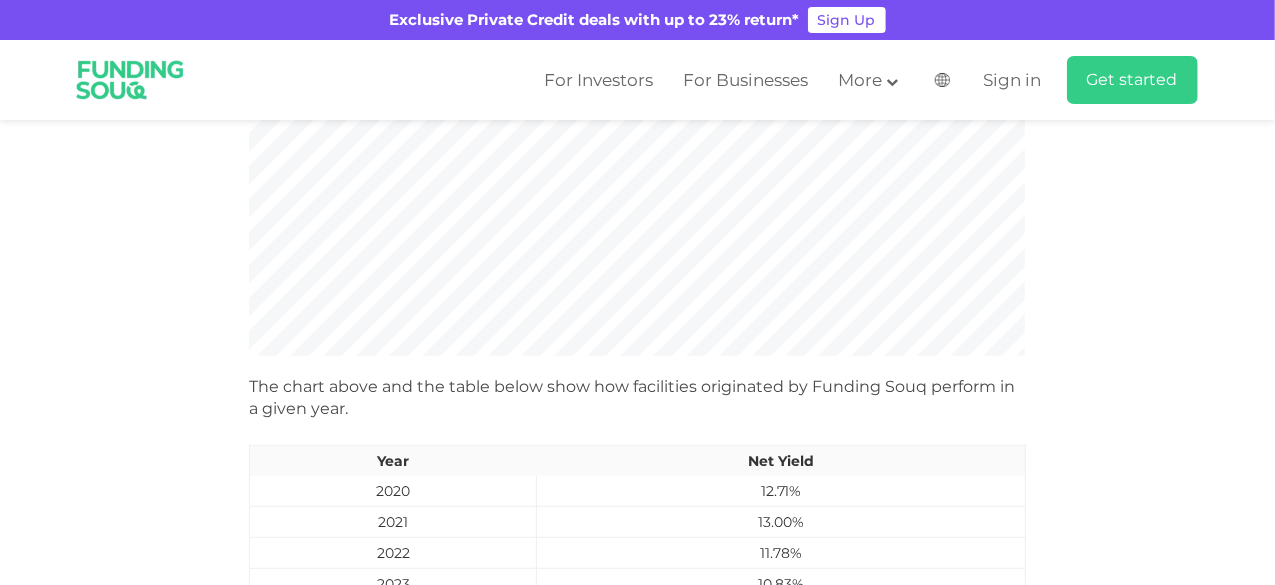 scroll, scrollTop: 0, scrollLeft: 0, axis: both 